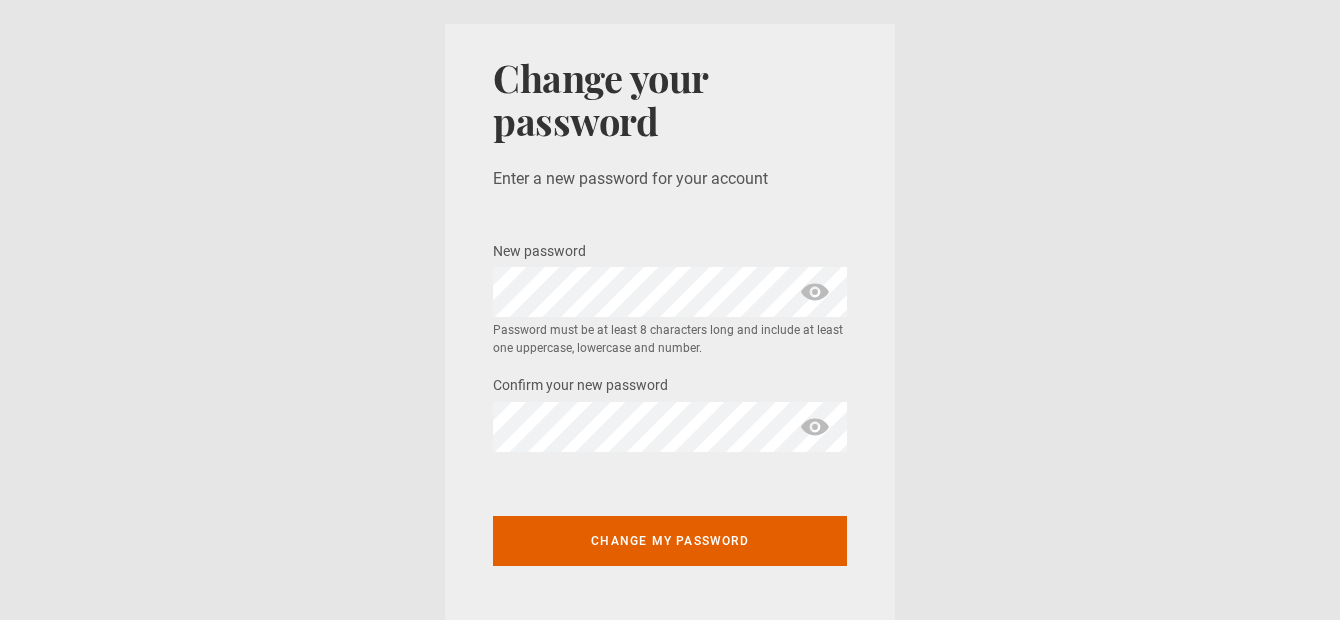 scroll, scrollTop: 0, scrollLeft: 0, axis: both 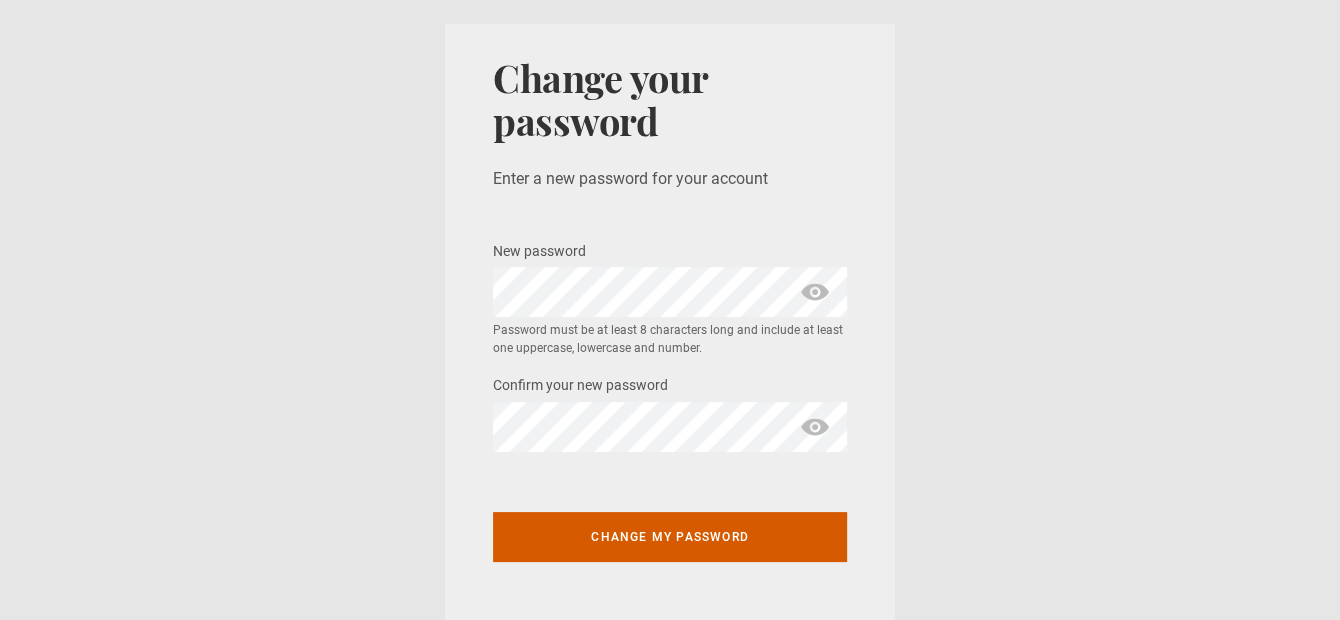 click on "Change my password" at bounding box center [670, 537] 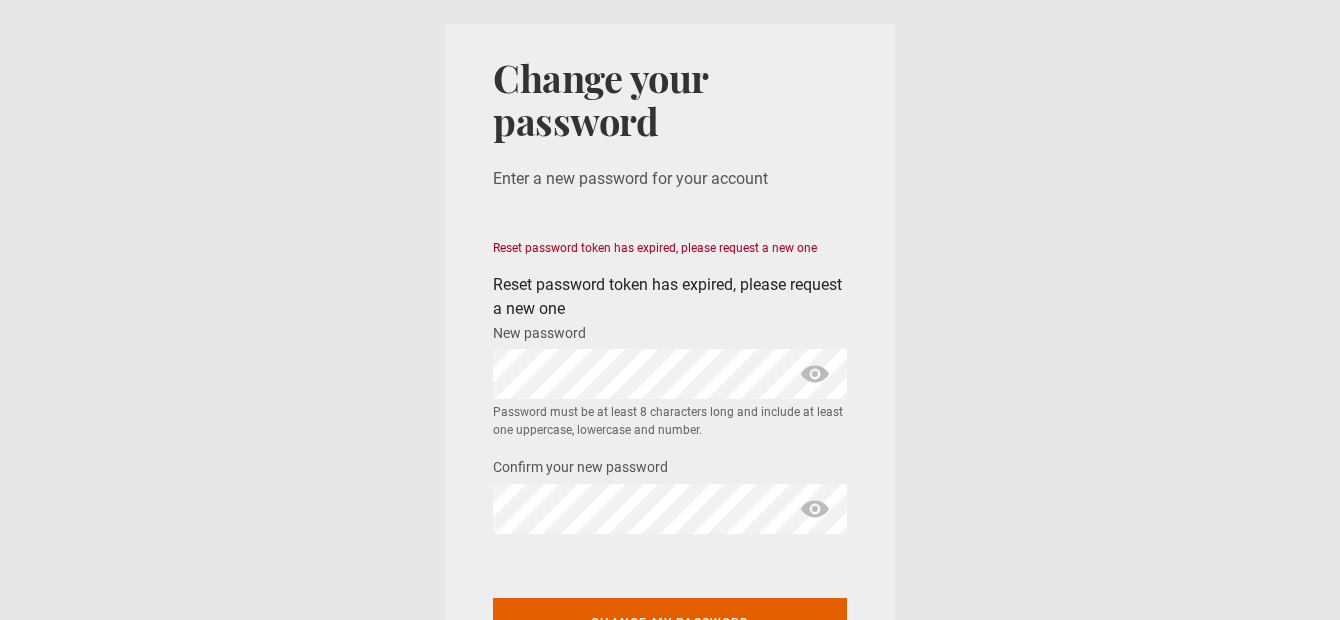 scroll, scrollTop: 0, scrollLeft: 0, axis: both 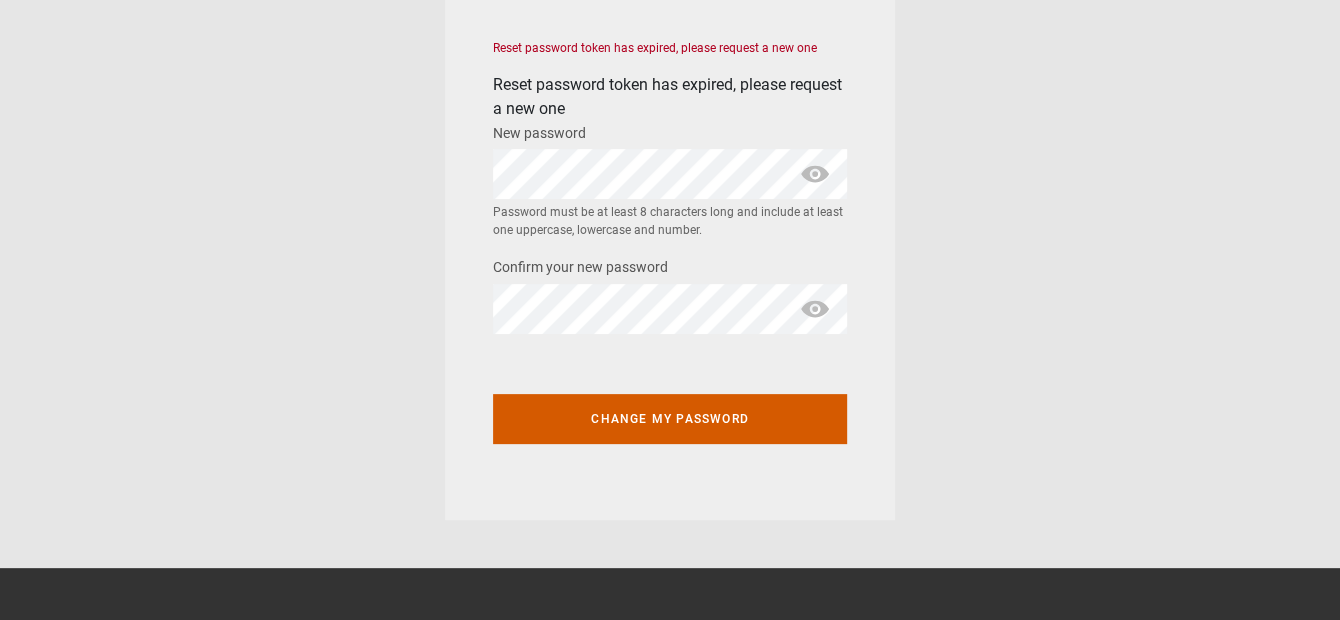 click on "Change my password" at bounding box center [670, 419] 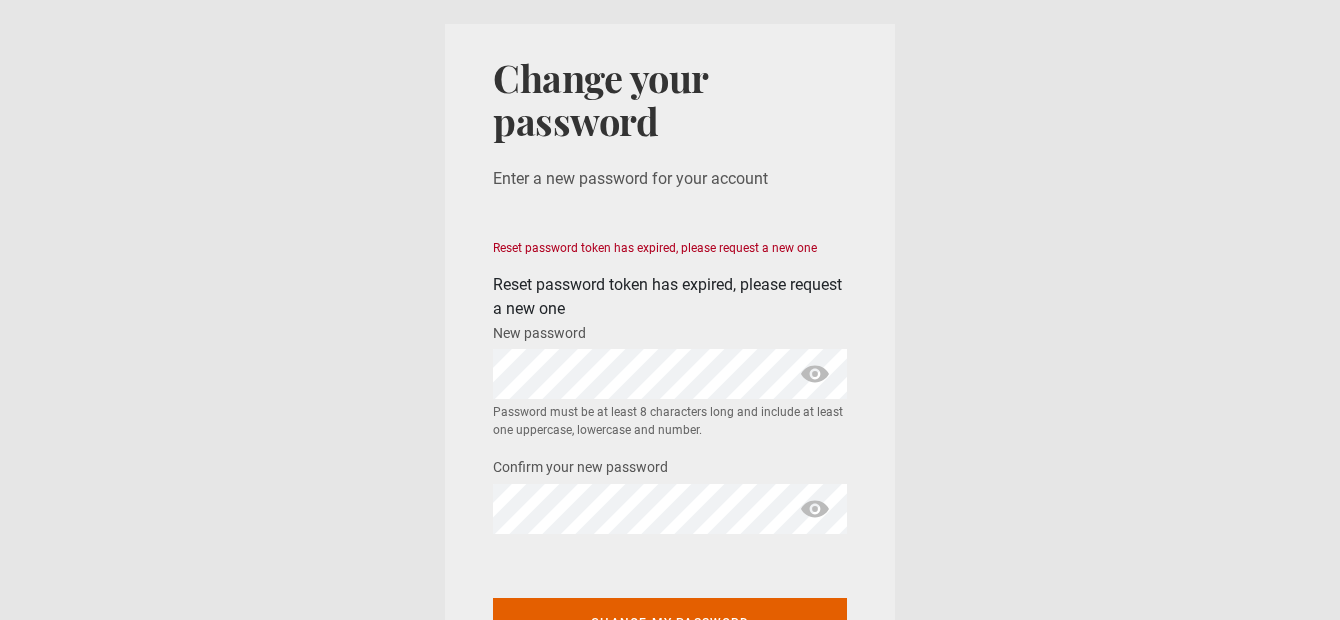 scroll, scrollTop: 0, scrollLeft: 0, axis: both 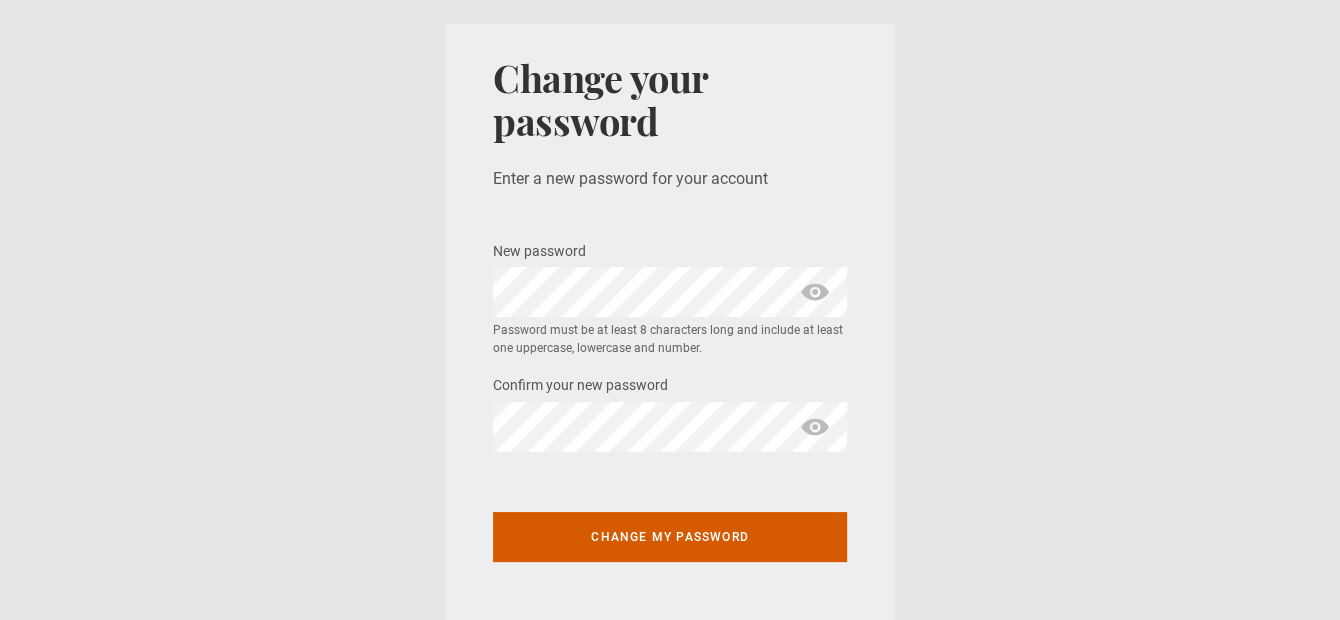 click on "Change my password" at bounding box center (670, 537) 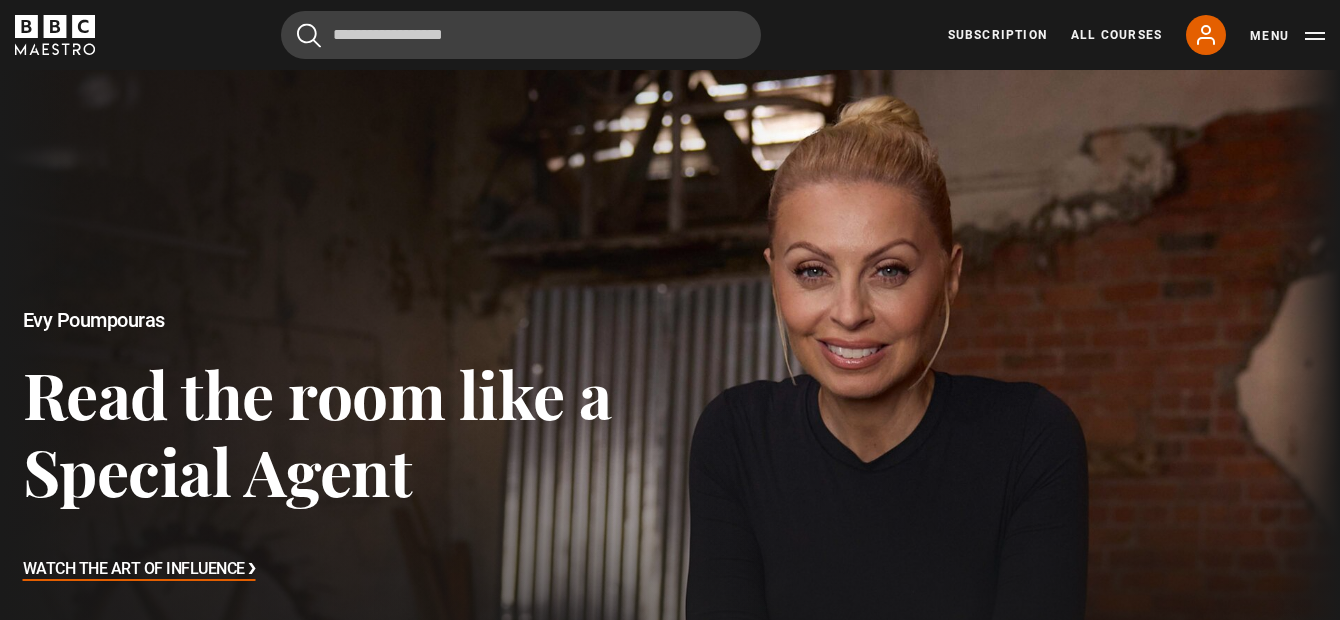 scroll, scrollTop: 2600, scrollLeft: 0, axis: vertical 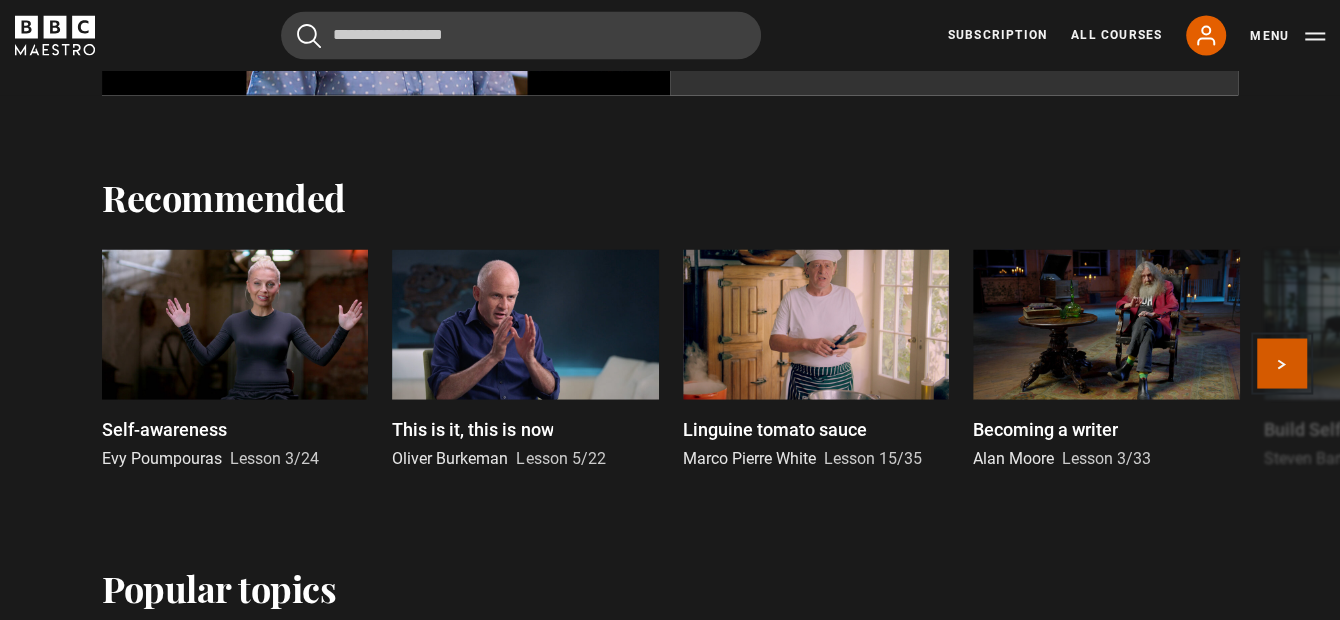click on "Next" at bounding box center (1282, 363) 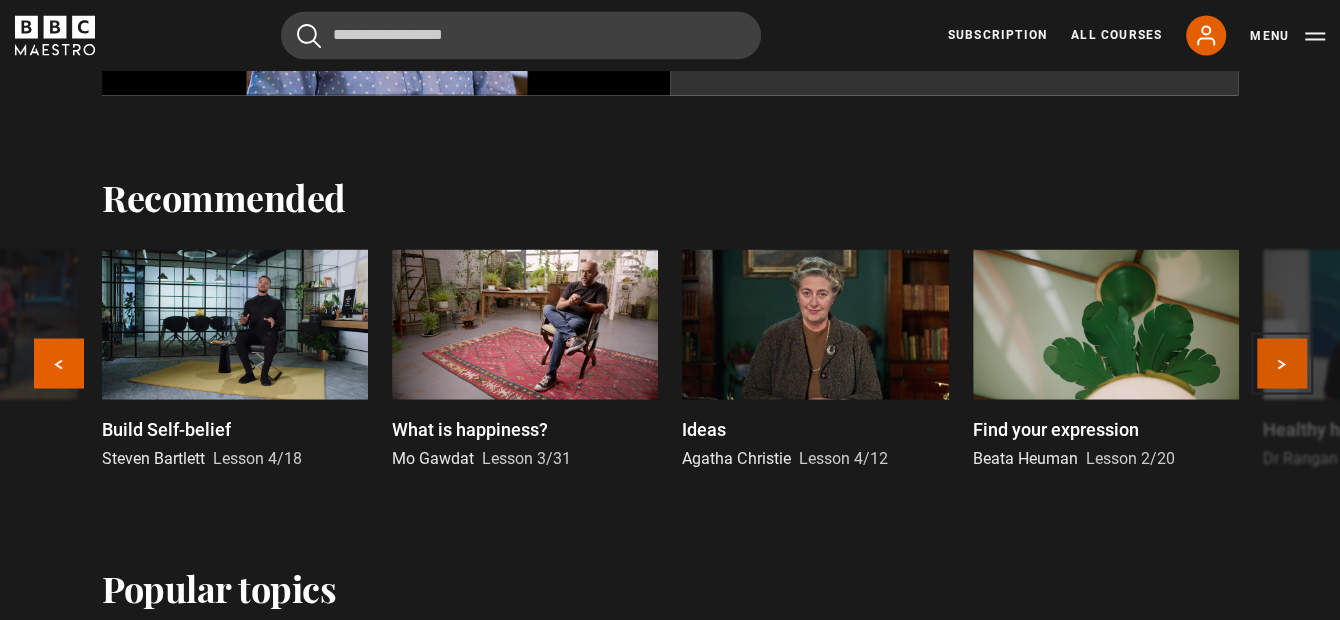 click on "Next" at bounding box center [1282, 363] 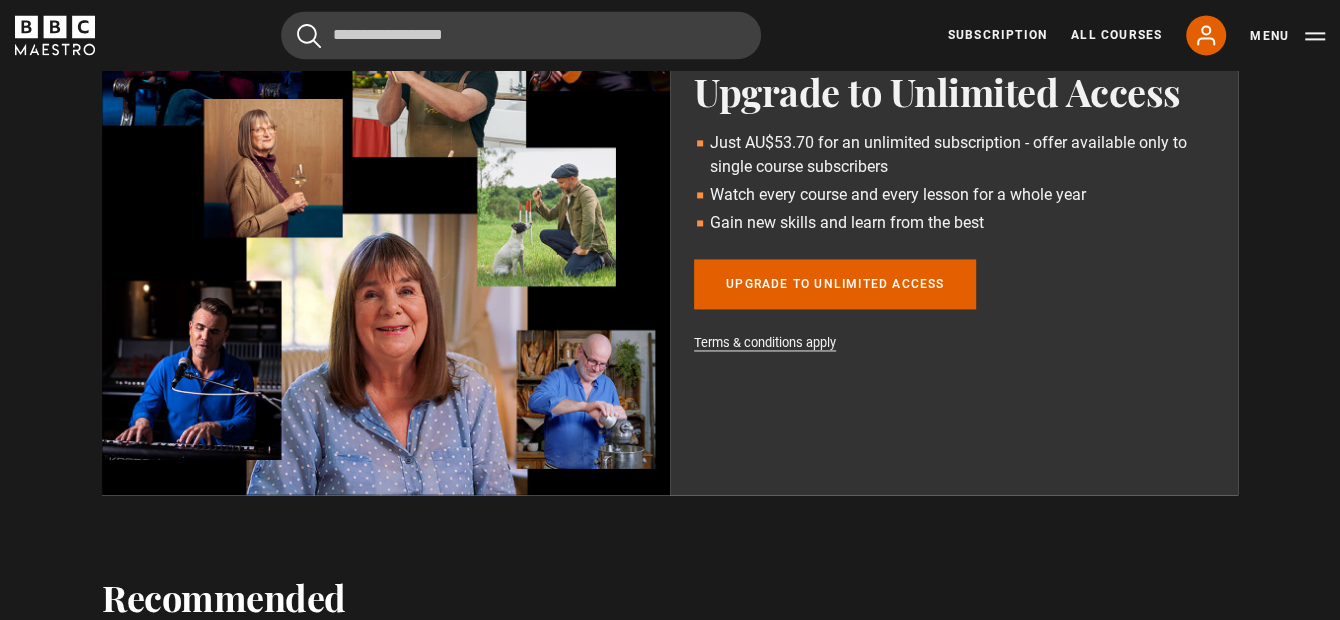 scroll, scrollTop: 1700, scrollLeft: 0, axis: vertical 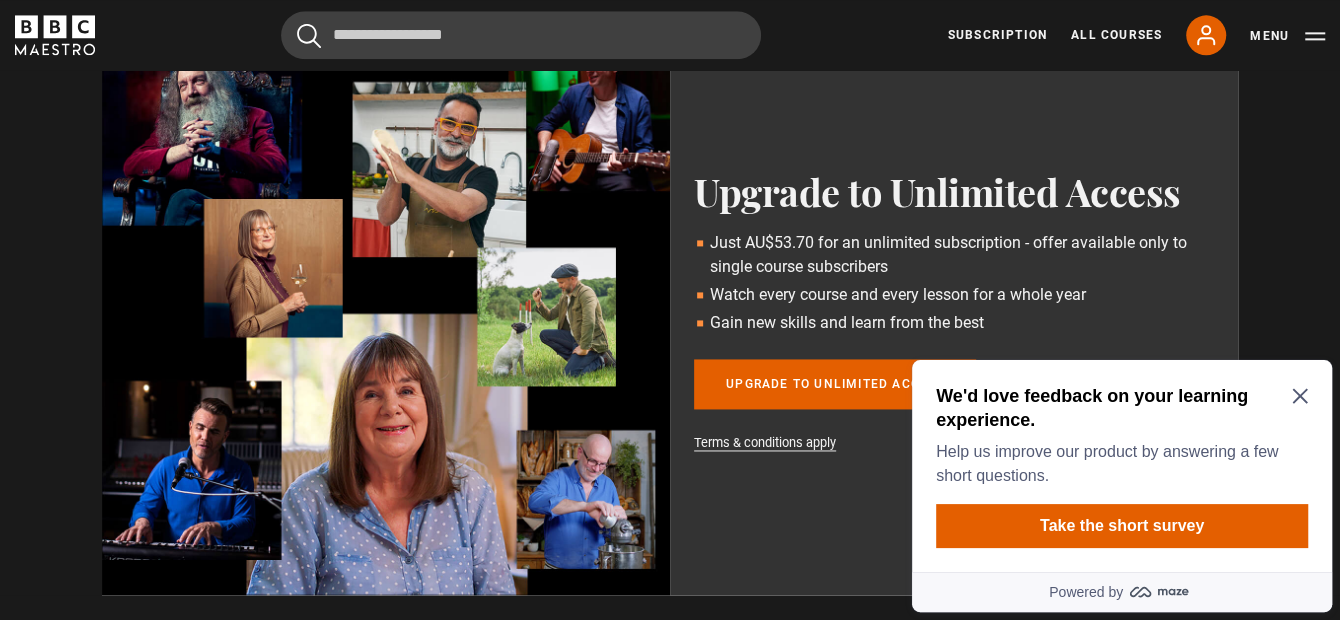 click 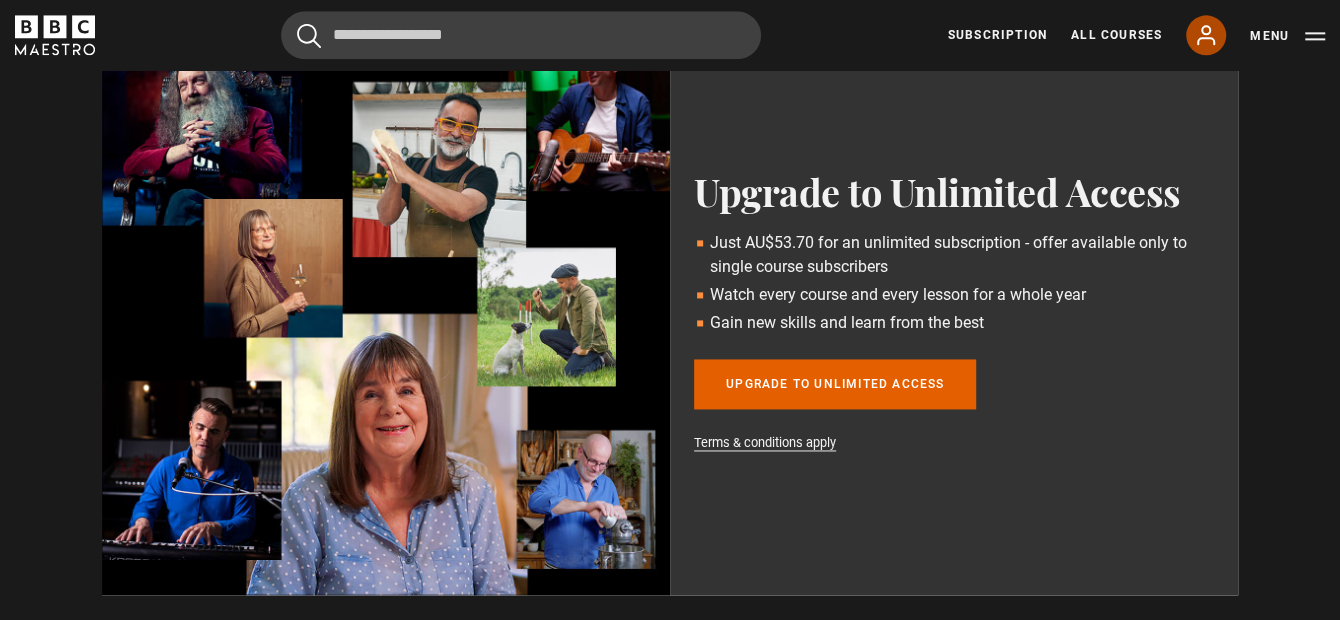click 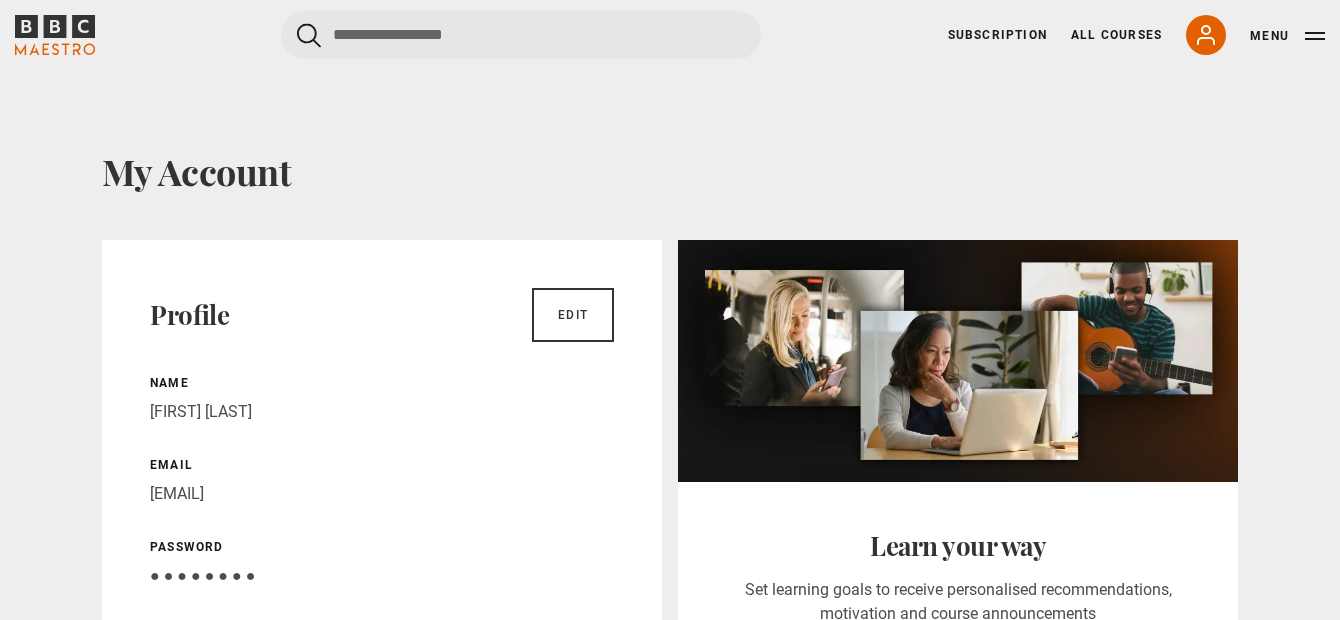 scroll, scrollTop: 0, scrollLeft: 0, axis: both 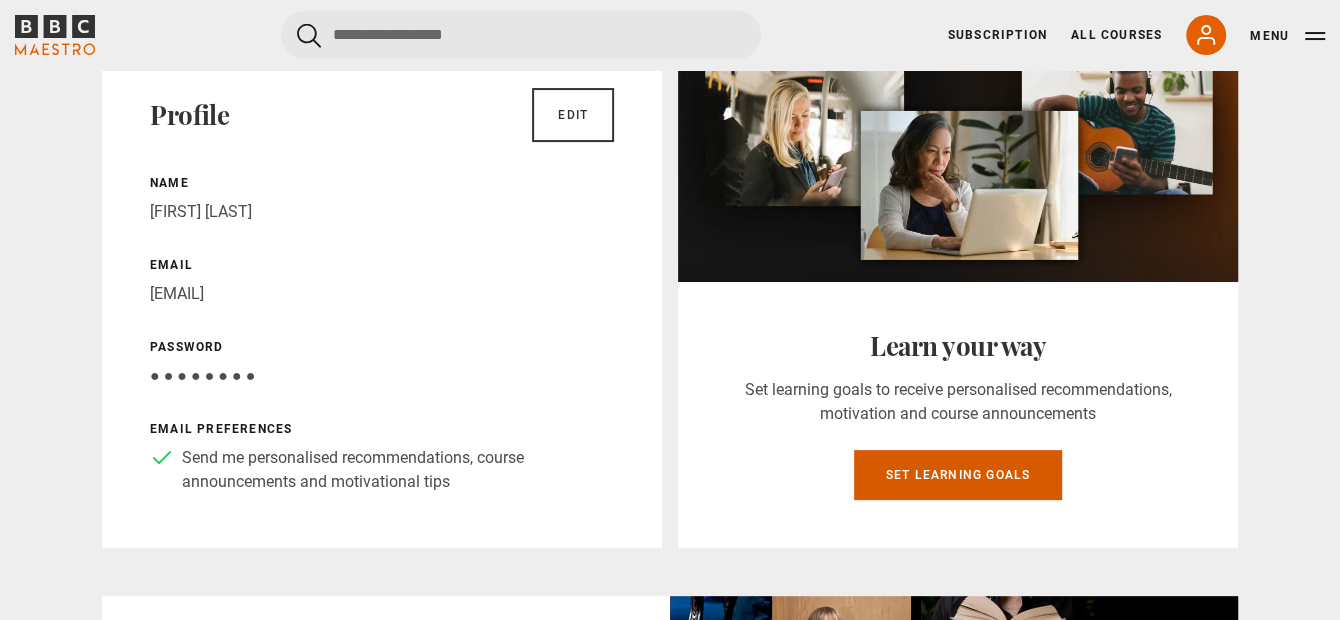 click on "Set learning goals" at bounding box center (958, 475) 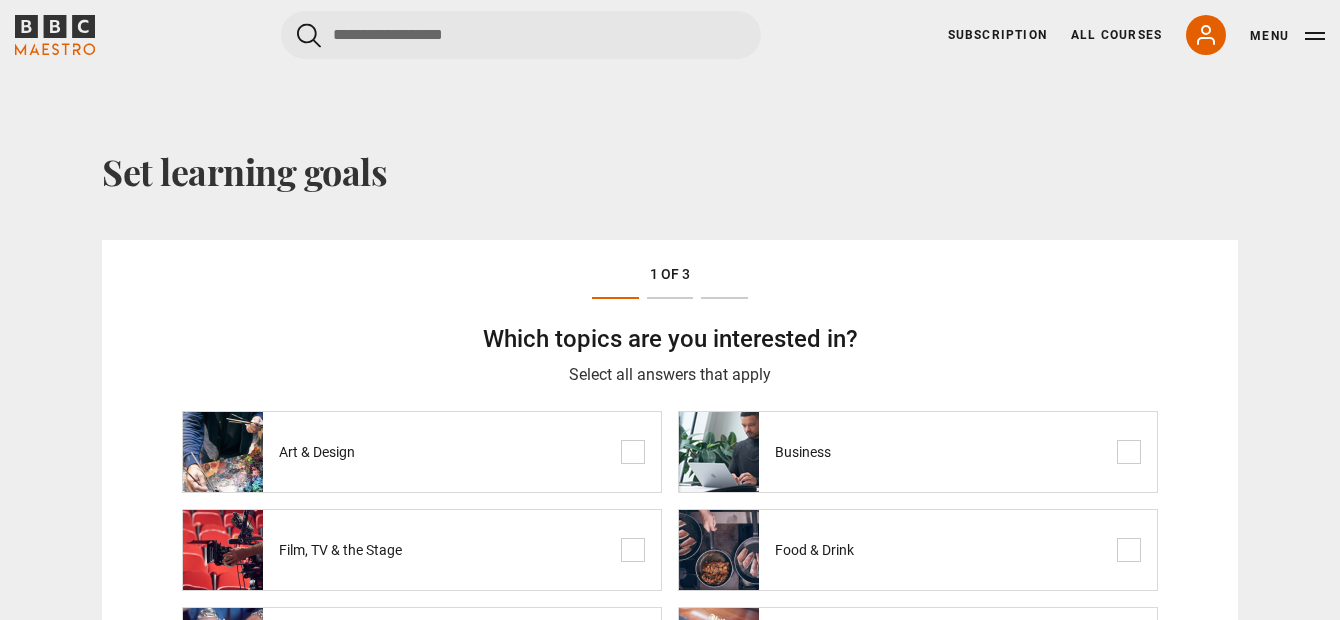 scroll, scrollTop: 0, scrollLeft: 0, axis: both 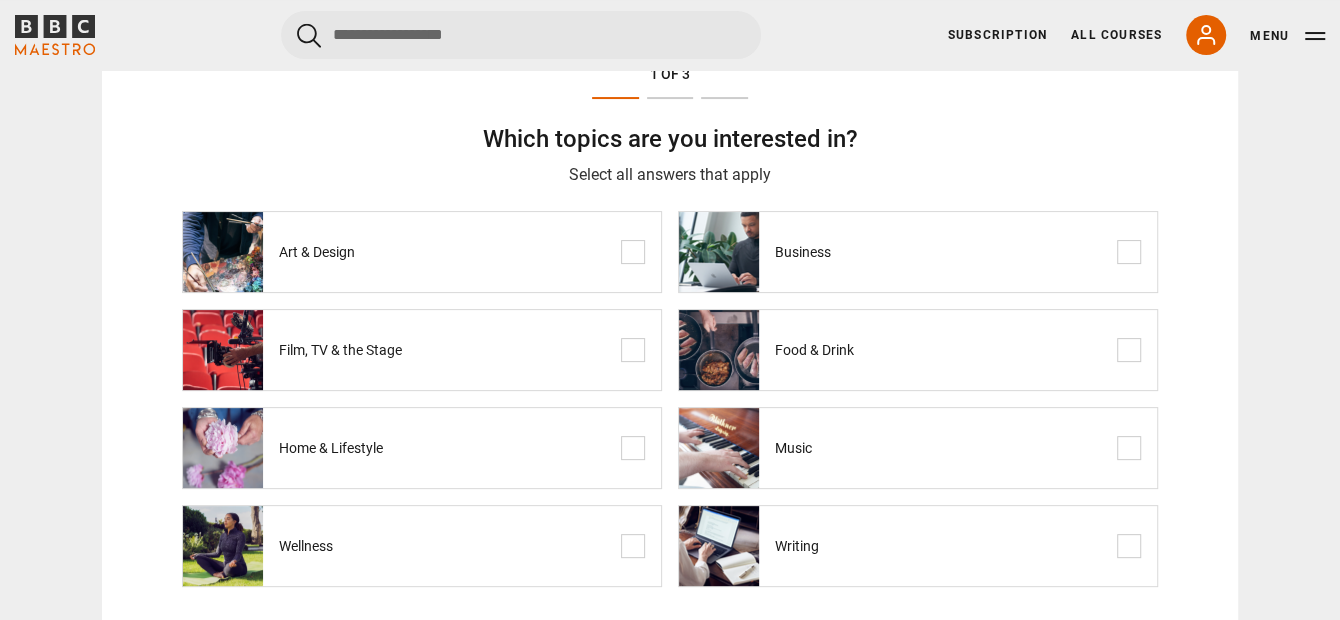 click at bounding box center (1129, 252) 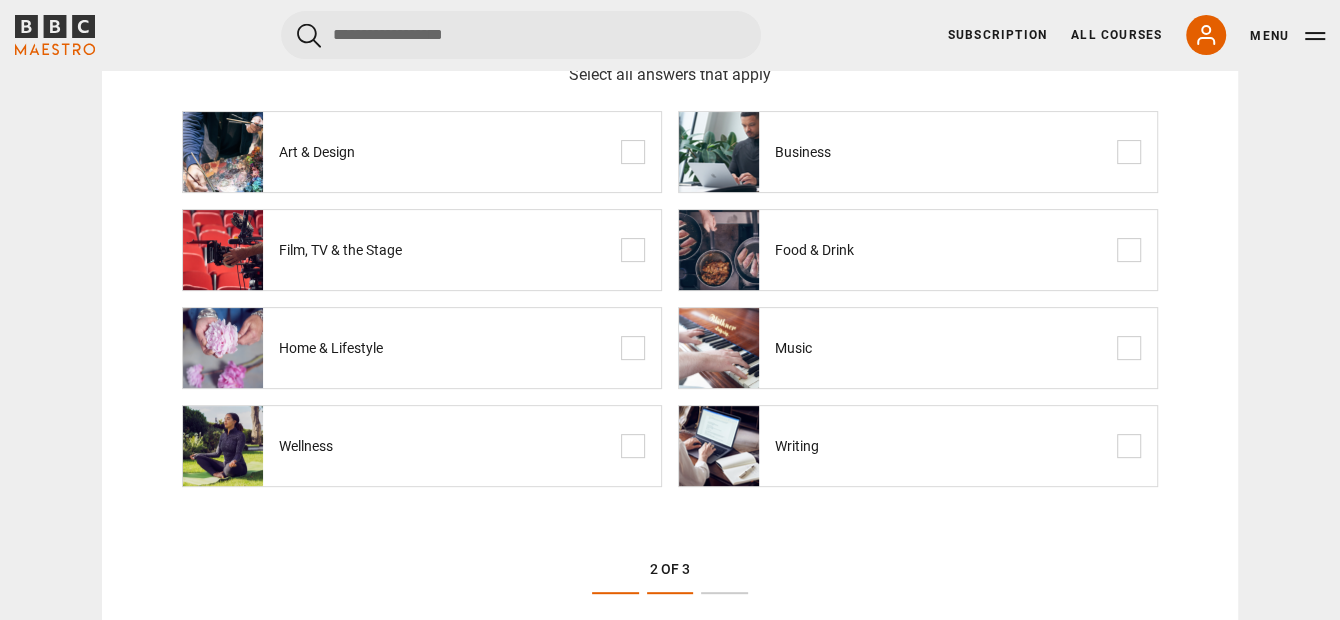 click at bounding box center (633, 446) 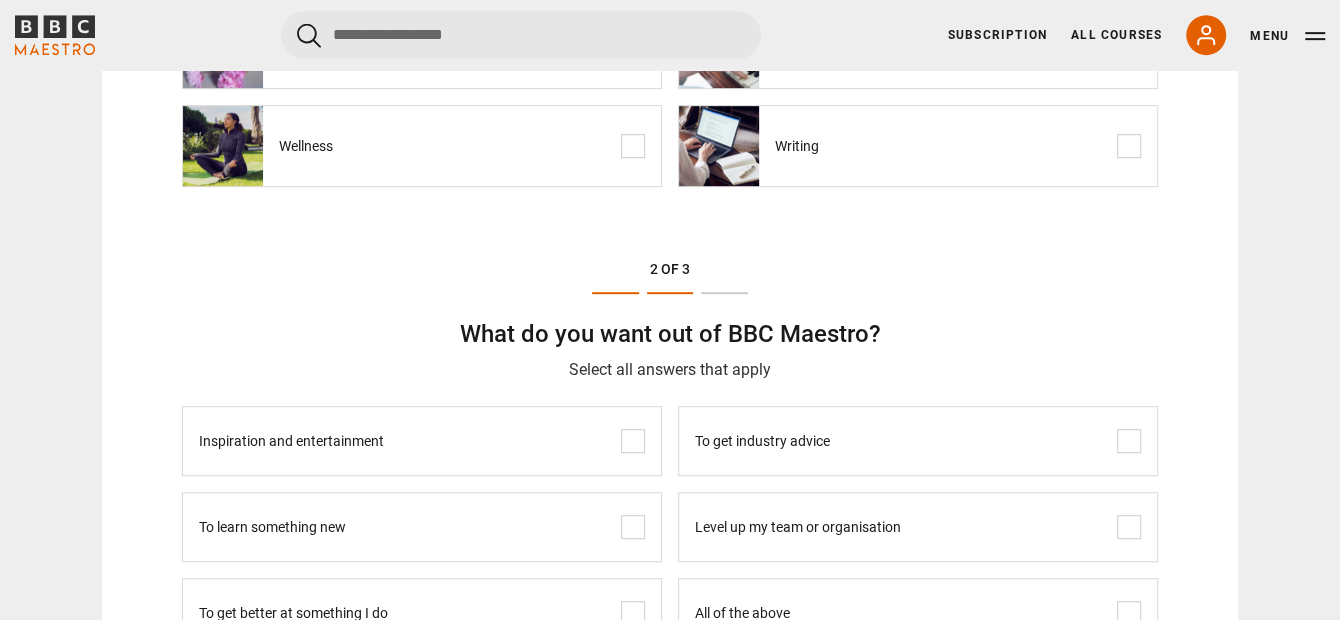 scroll, scrollTop: 700, scrollLeft: 0, axis: vertical 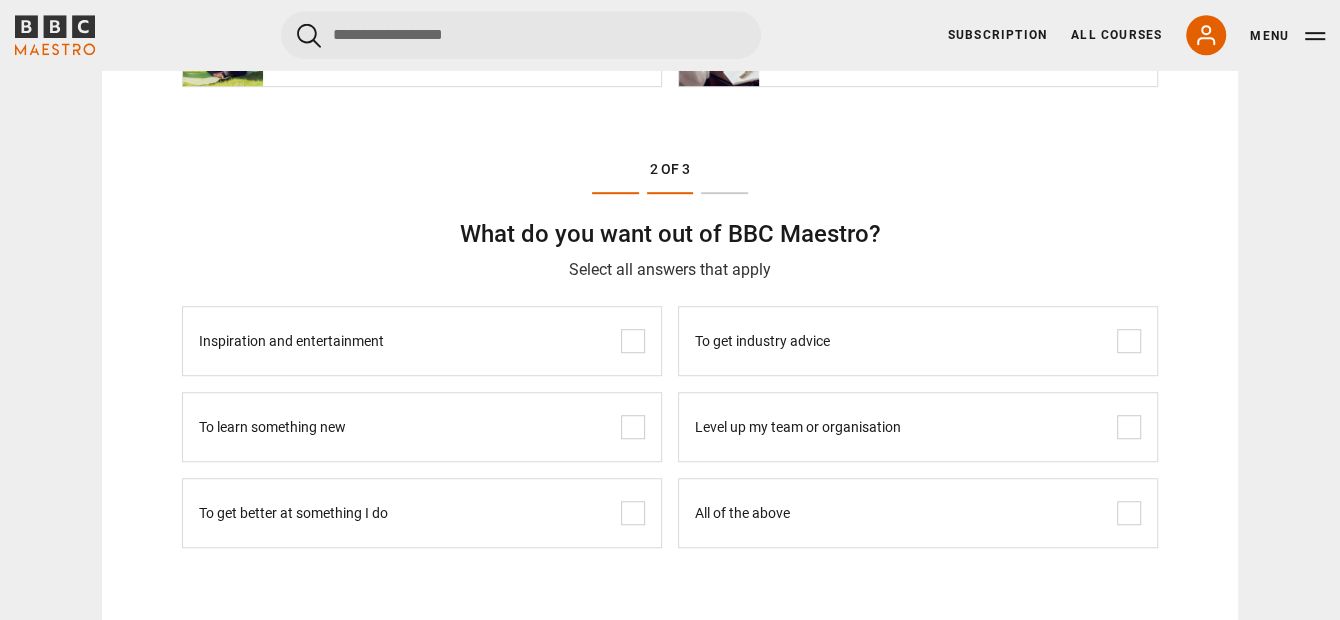 click at bounding box center [1129, 341] 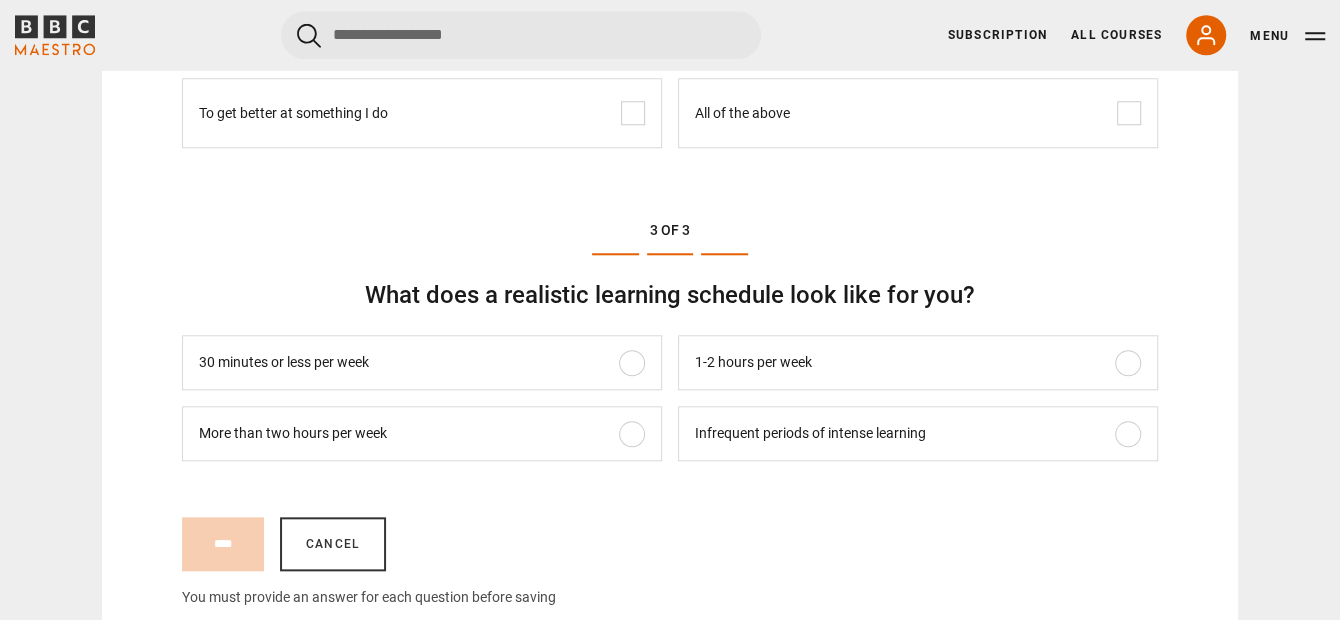 scroll, scrollTop: 1200, scrollLeft: 0, axis: vertical 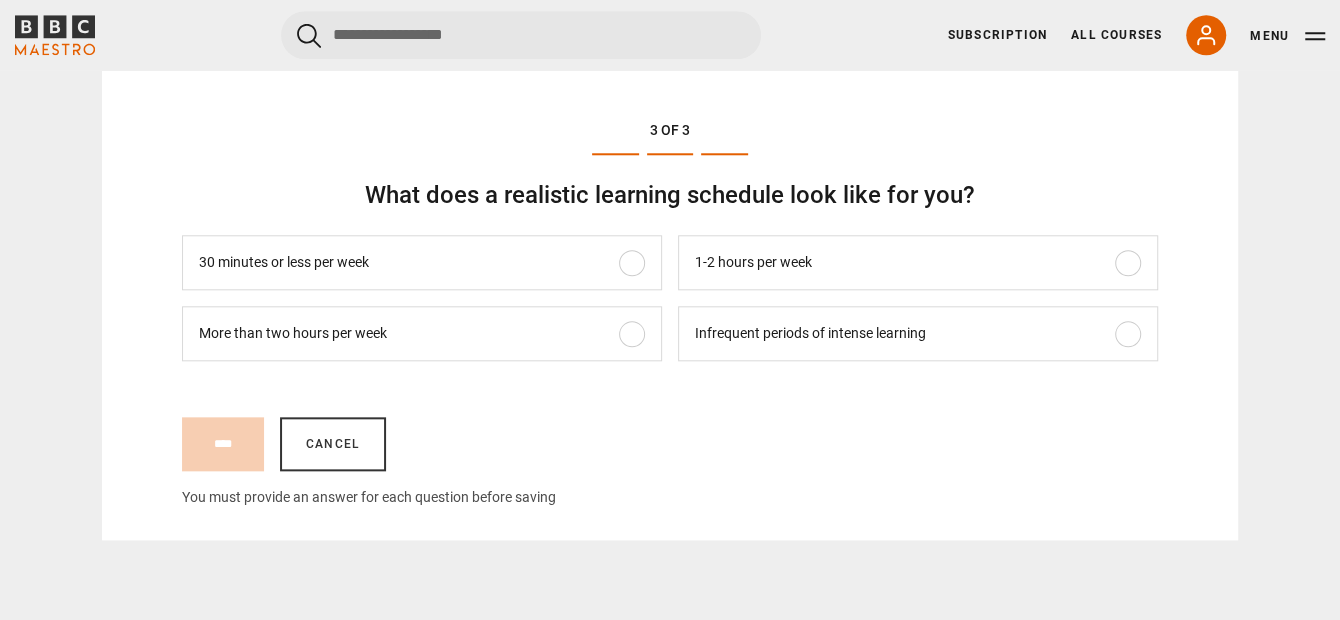 click at bounding box center [1128, 334] 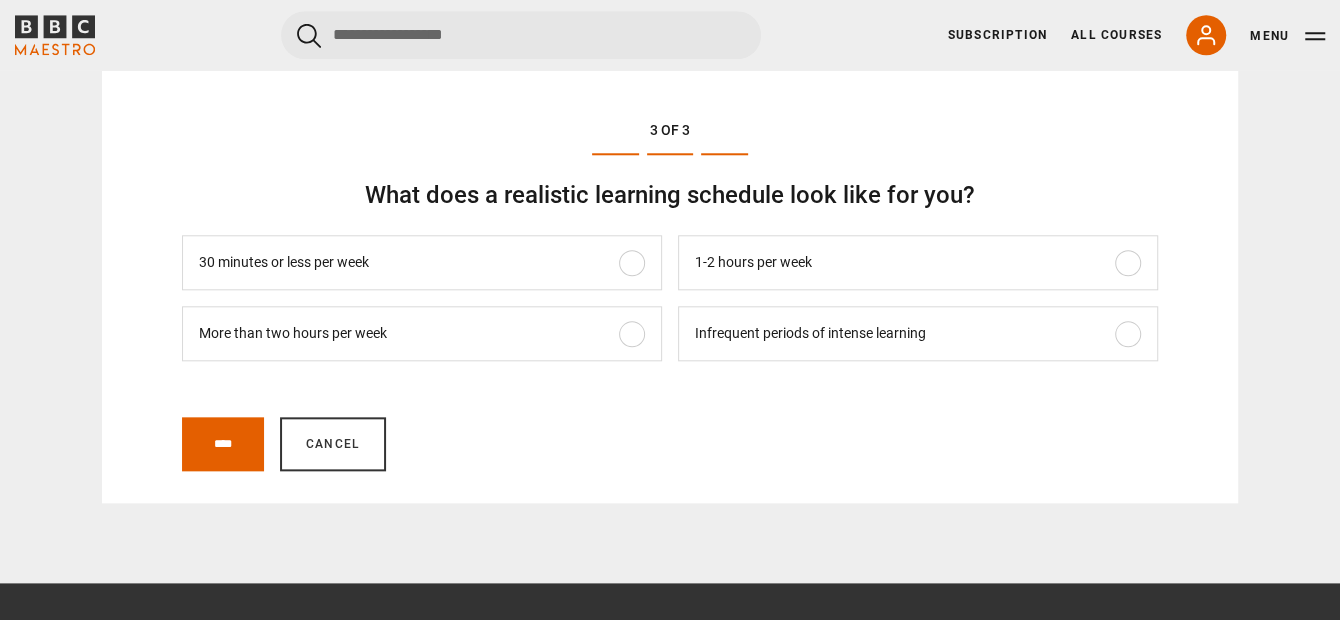 click at bounding box center [1128, 263] 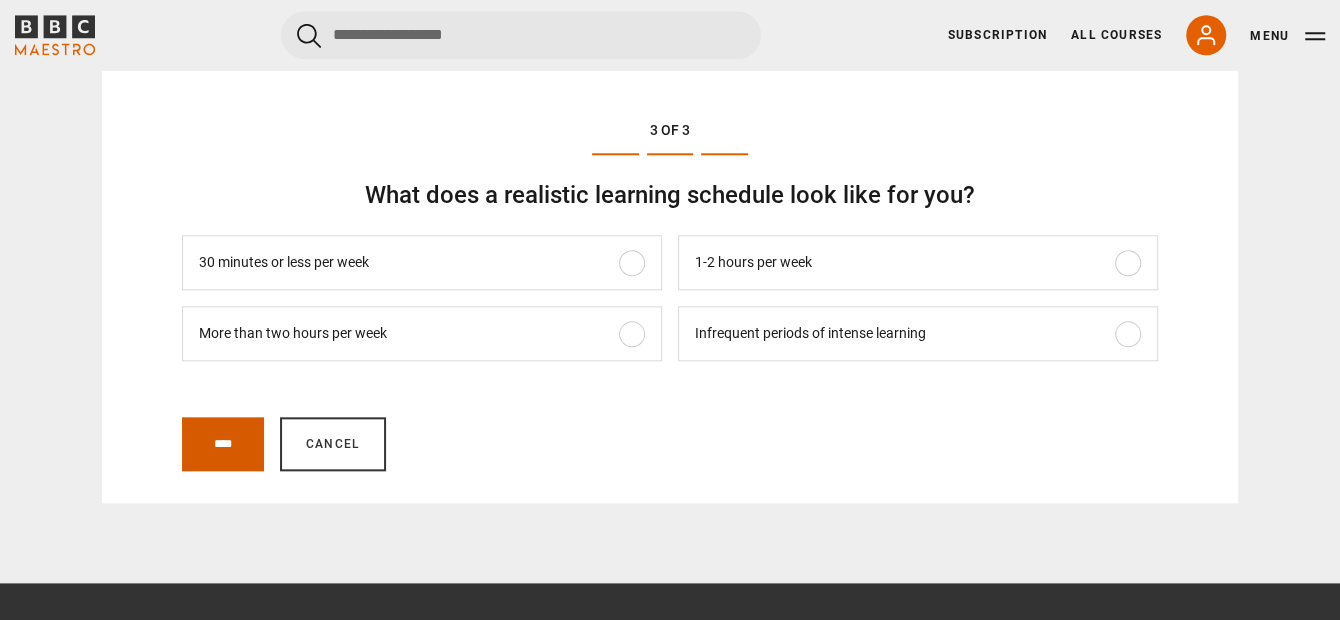 click on "****" at bounding box center [223, 444] 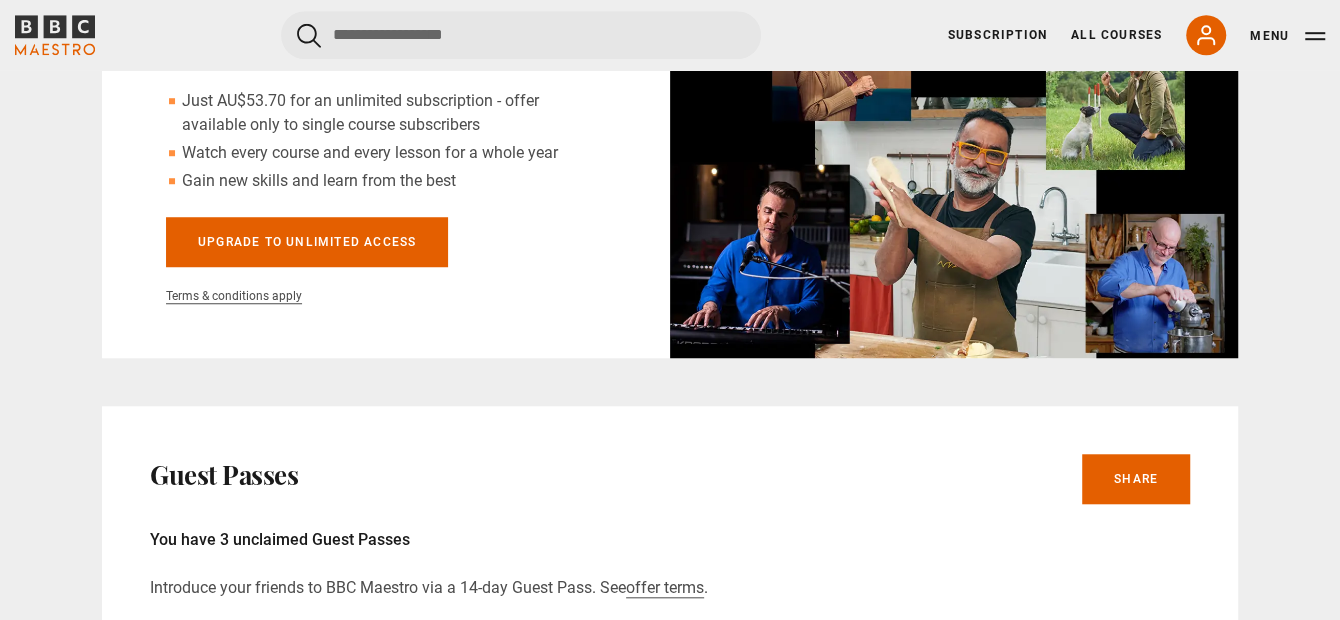 scroll, scrollTop: 700, scrollLeft: 0, axis: vertical 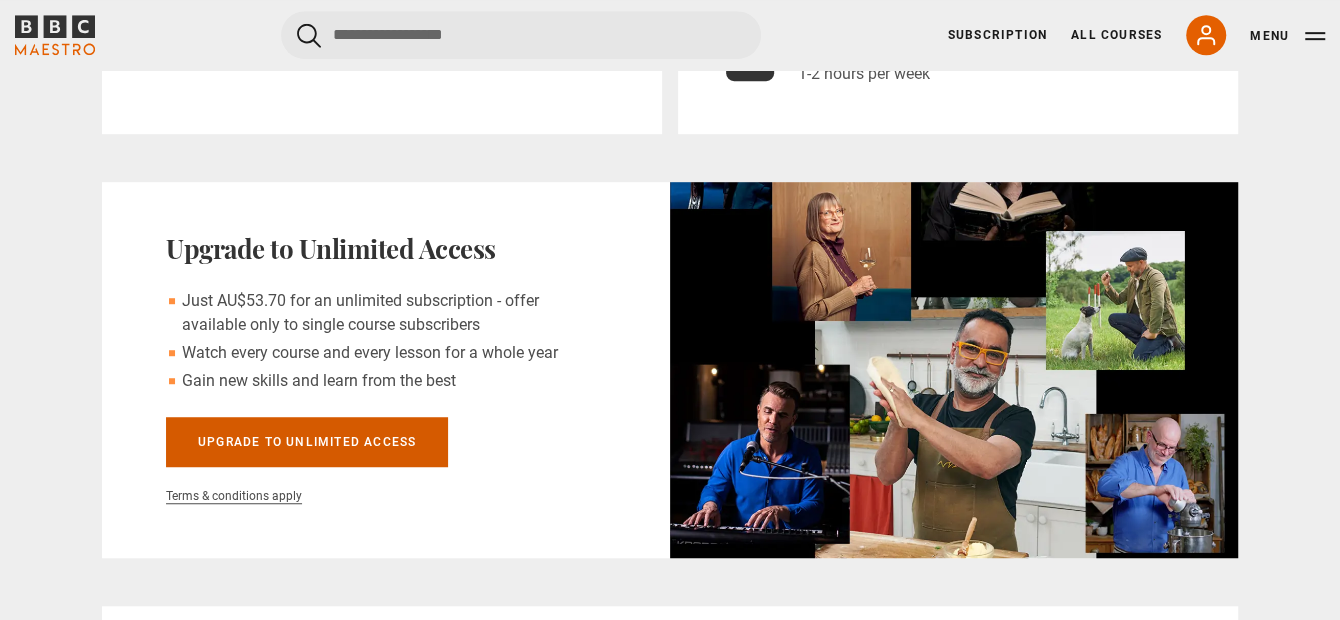 click on "Upgrade to unlimited access" at bounding box center [307, 442] 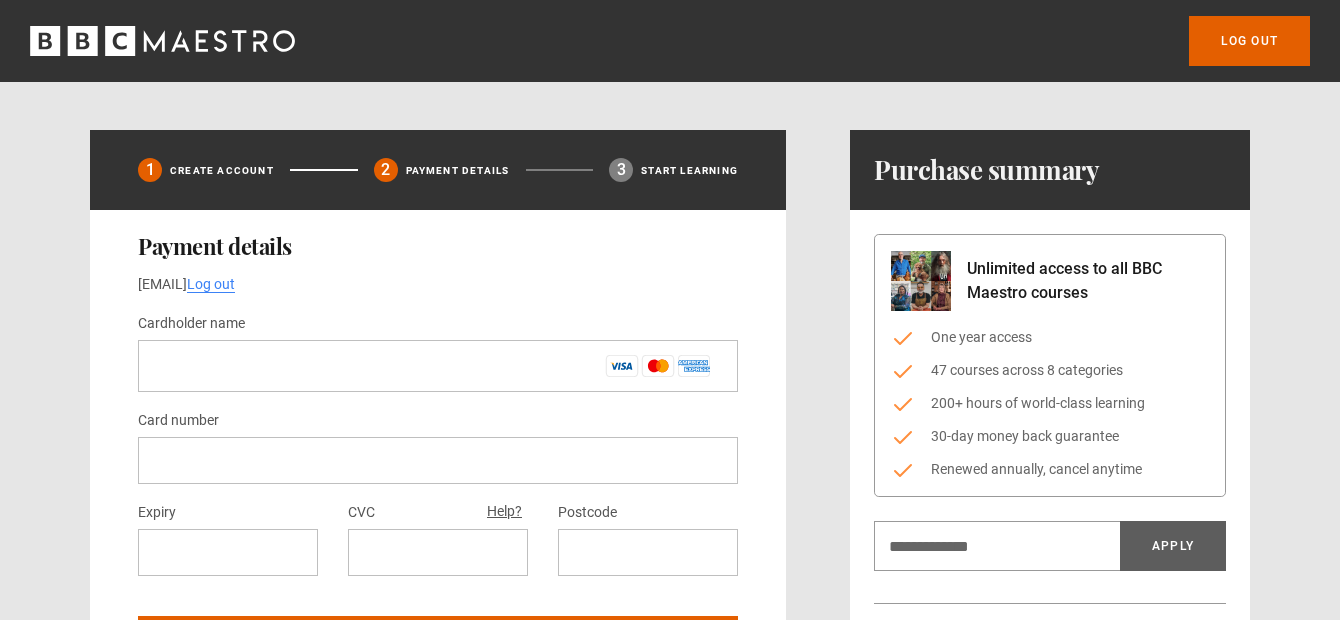 scroll, scrollTop: 0, scrollLeft: 0, axis: both 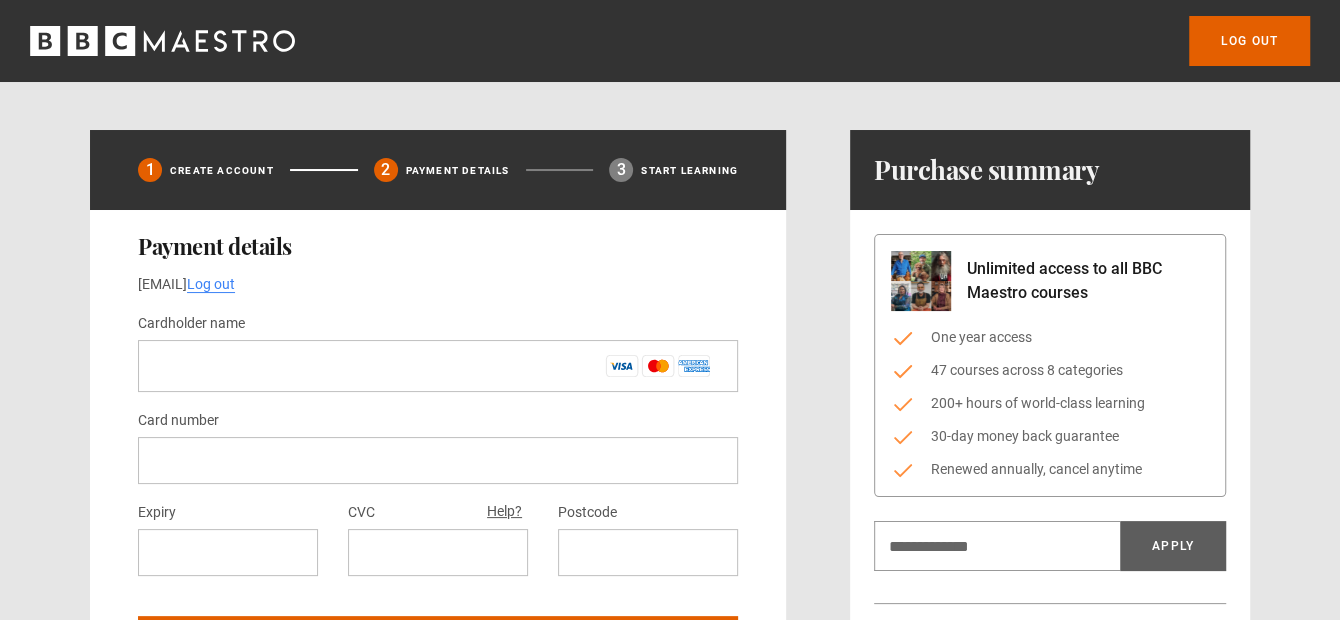 click on "Cardholder name  *" at bounding box center [438, 366] 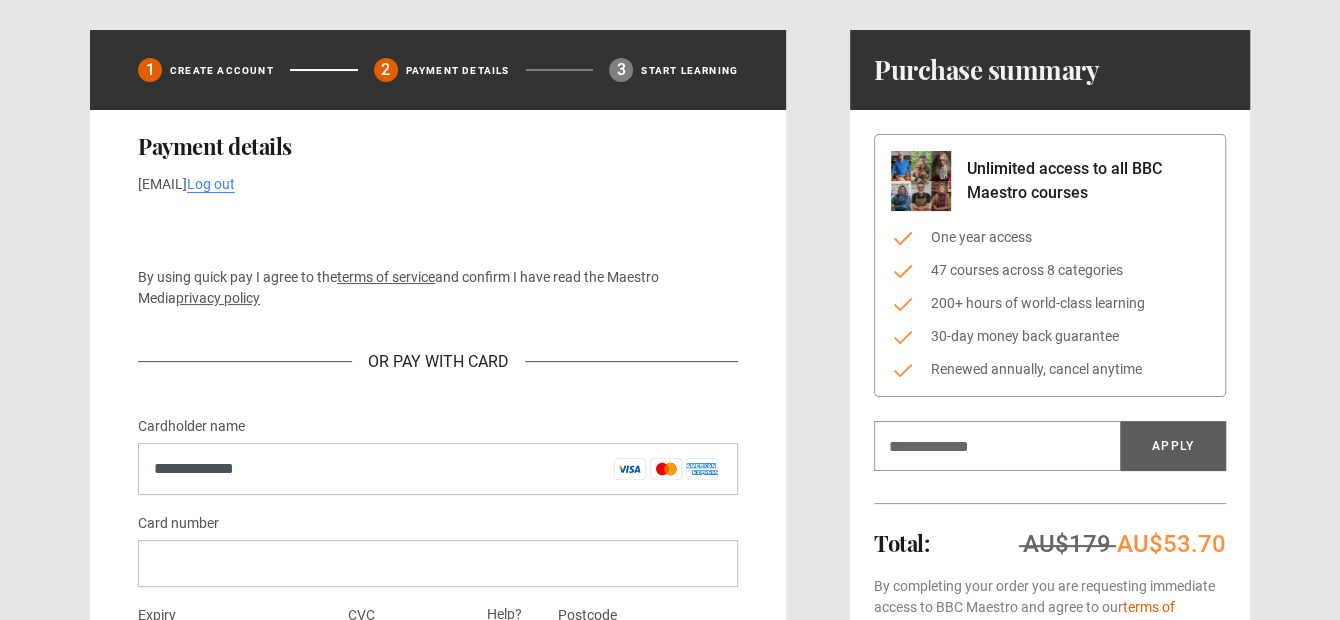 scroll, scrollTop: 300, scrollLeft: 0, axis: vertical 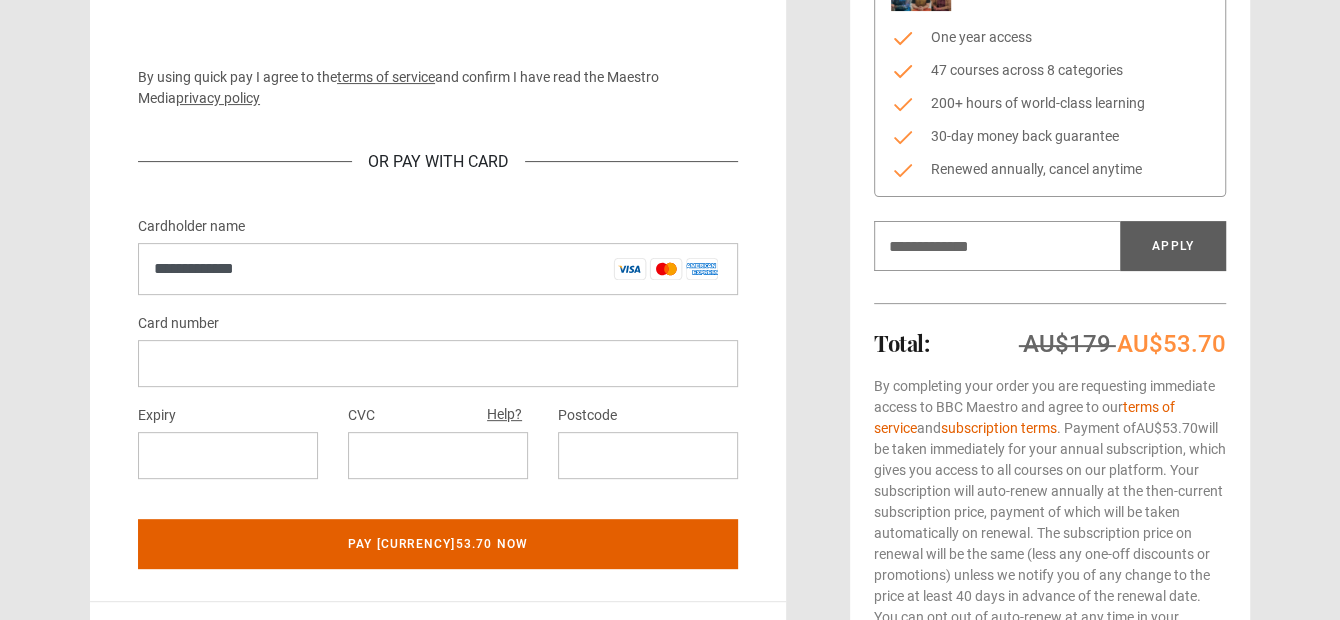 type on "**********" 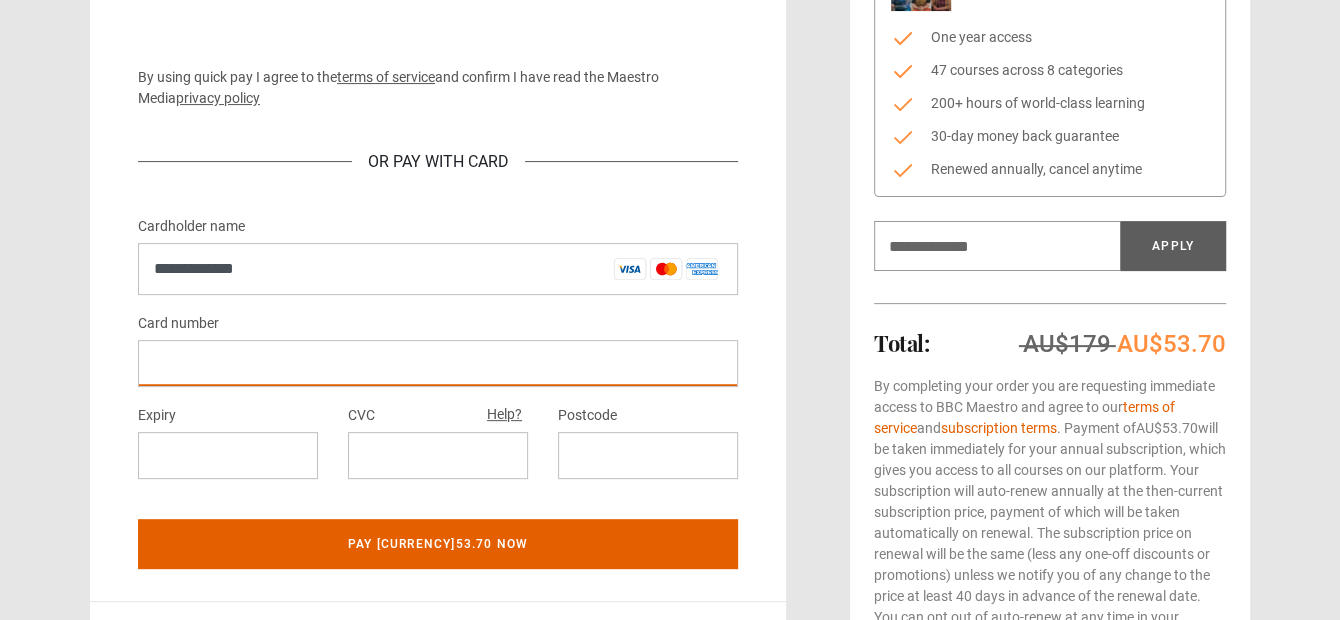 click at bounding box center [228, 455] 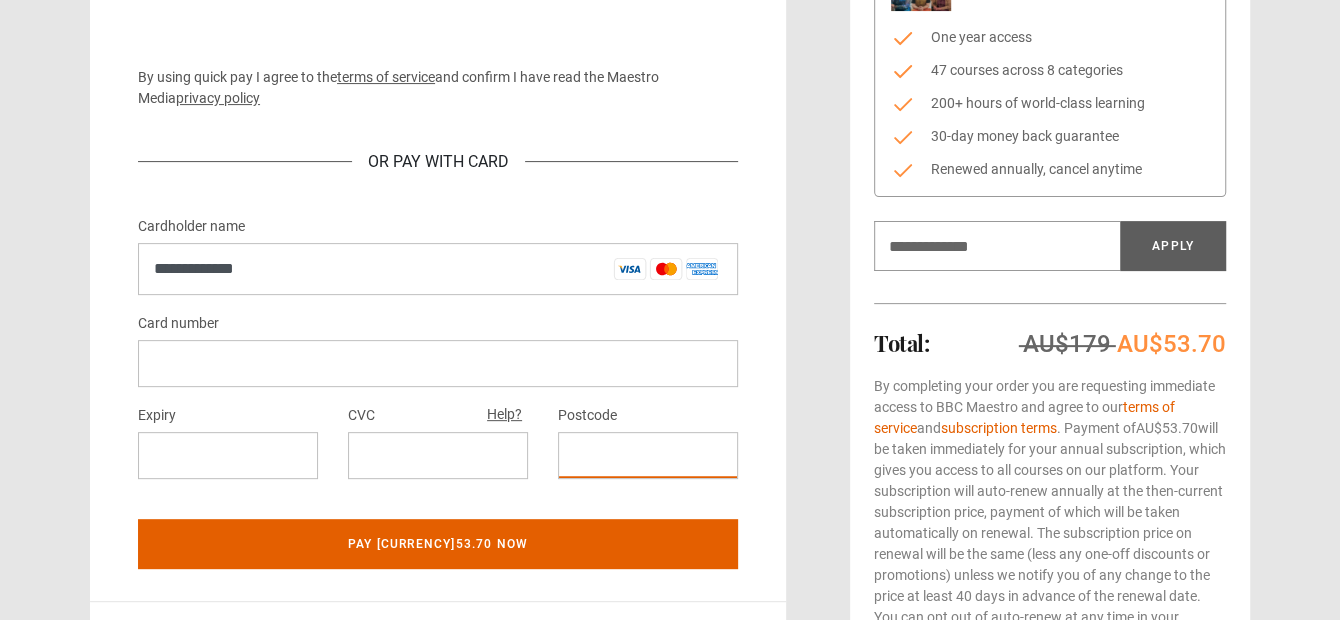 scroll, scrollTop: 500, scrollLeft: 0, axis: vertical 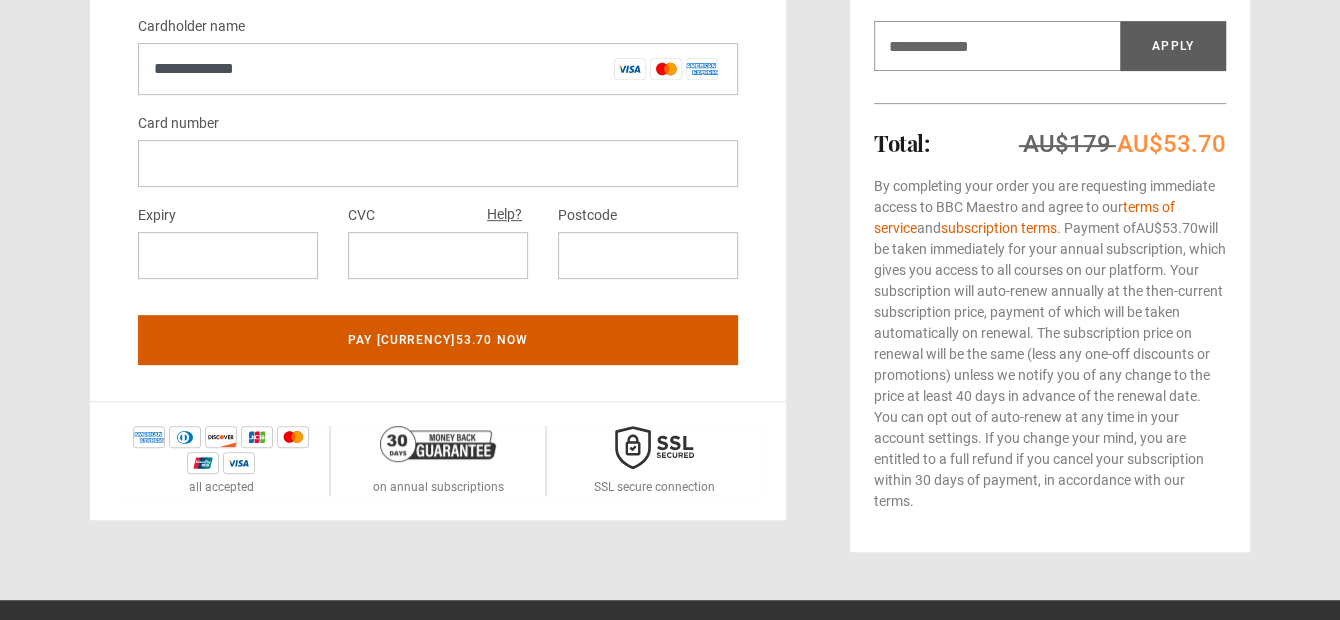 click on "Pay AU$53.70 now" at bounding box center (438, 340) 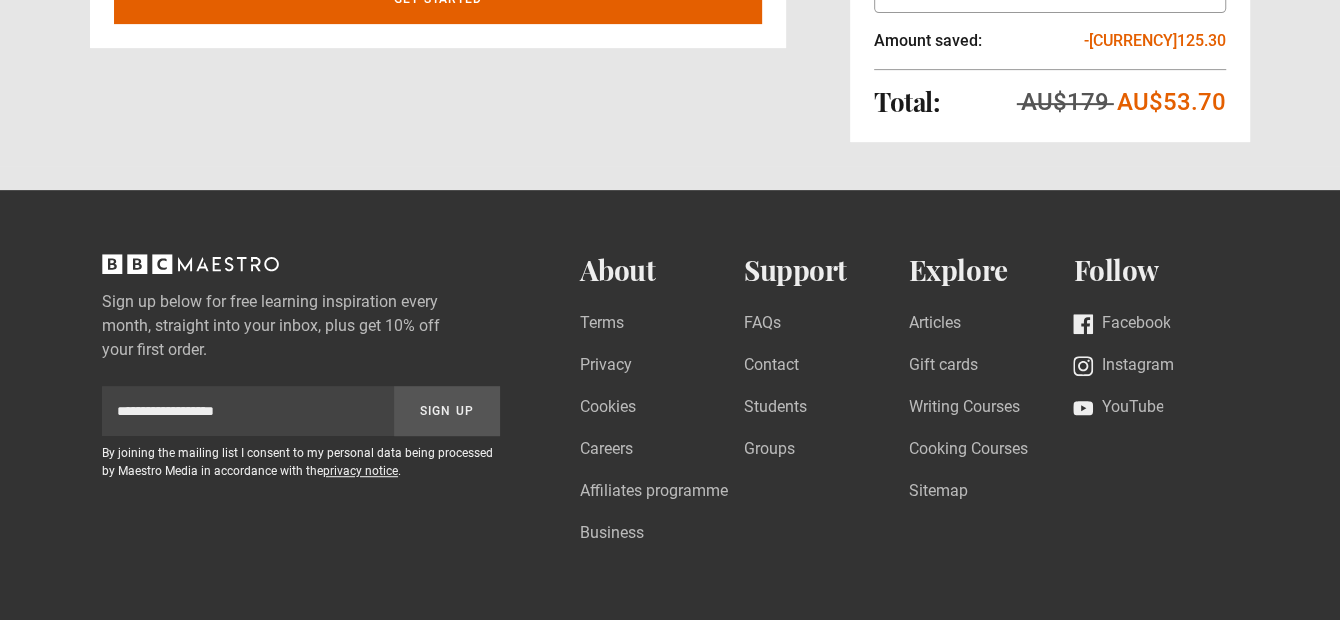 scroll, scrollTop: 0, scrollLeft: 0, axis: both 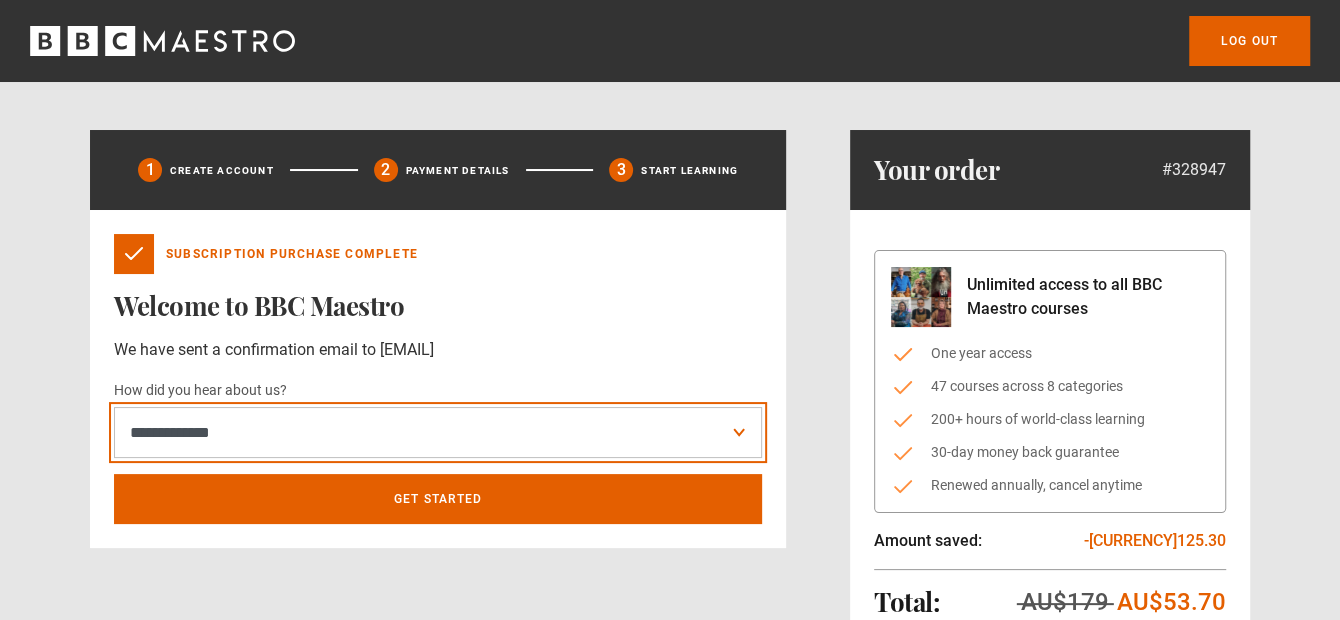 click on "**********" at bounding box center [438, 432] 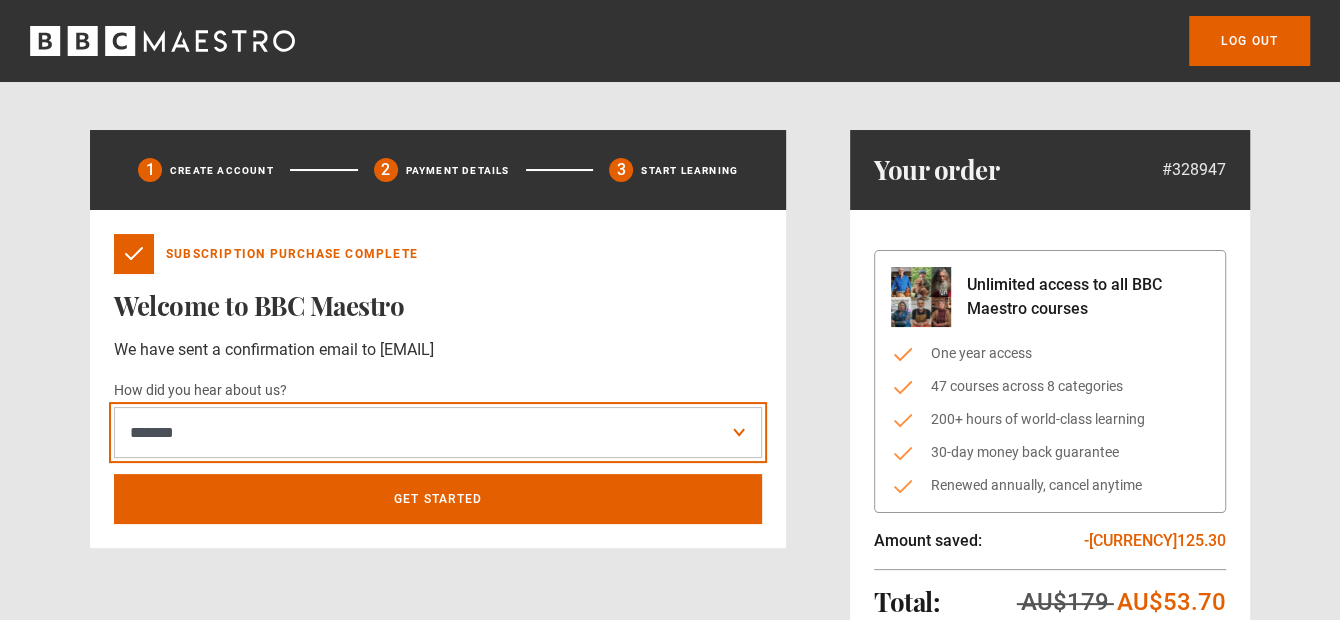 click on "**********" at bounding box center [438, 432] 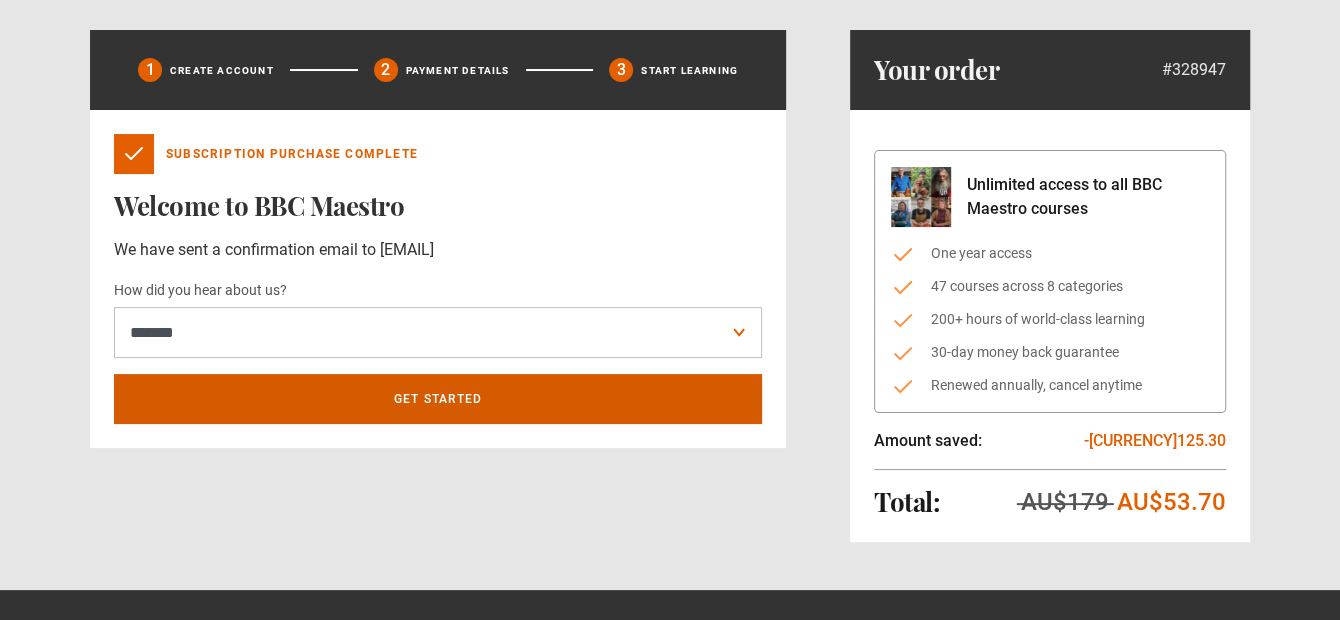 click on "Get Started" at bounding box center [438, 399] 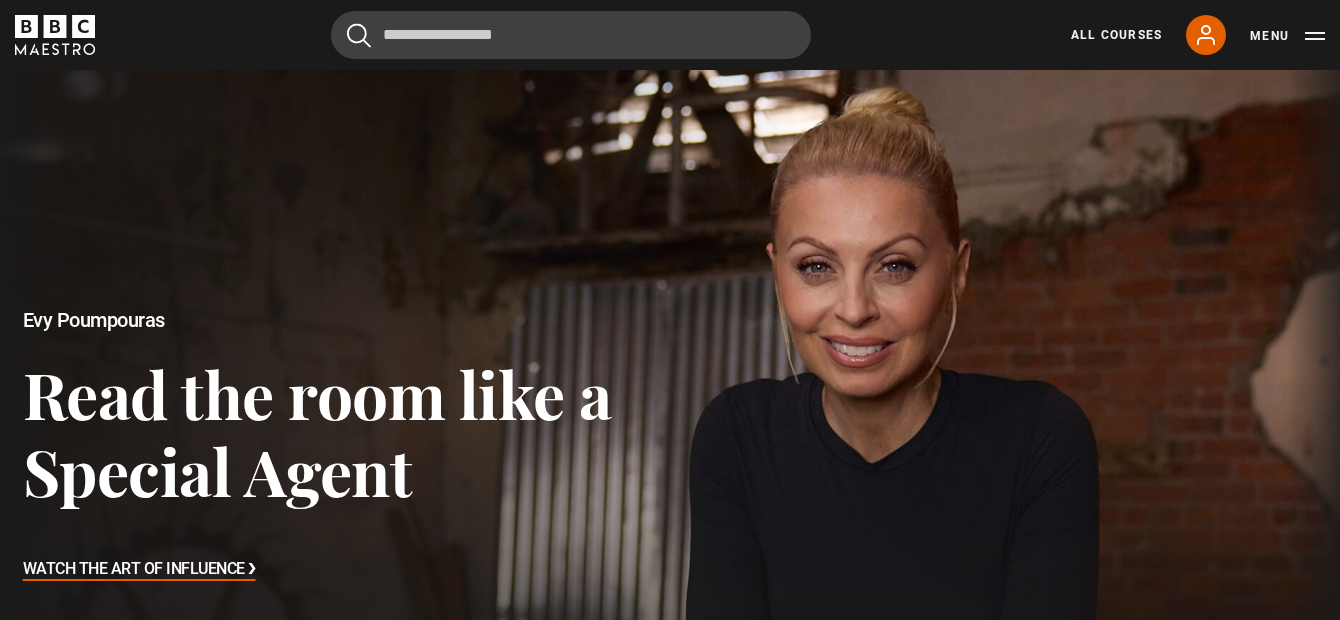 scroll, scrollTop: 0, scrollLeft: 0, axis: both 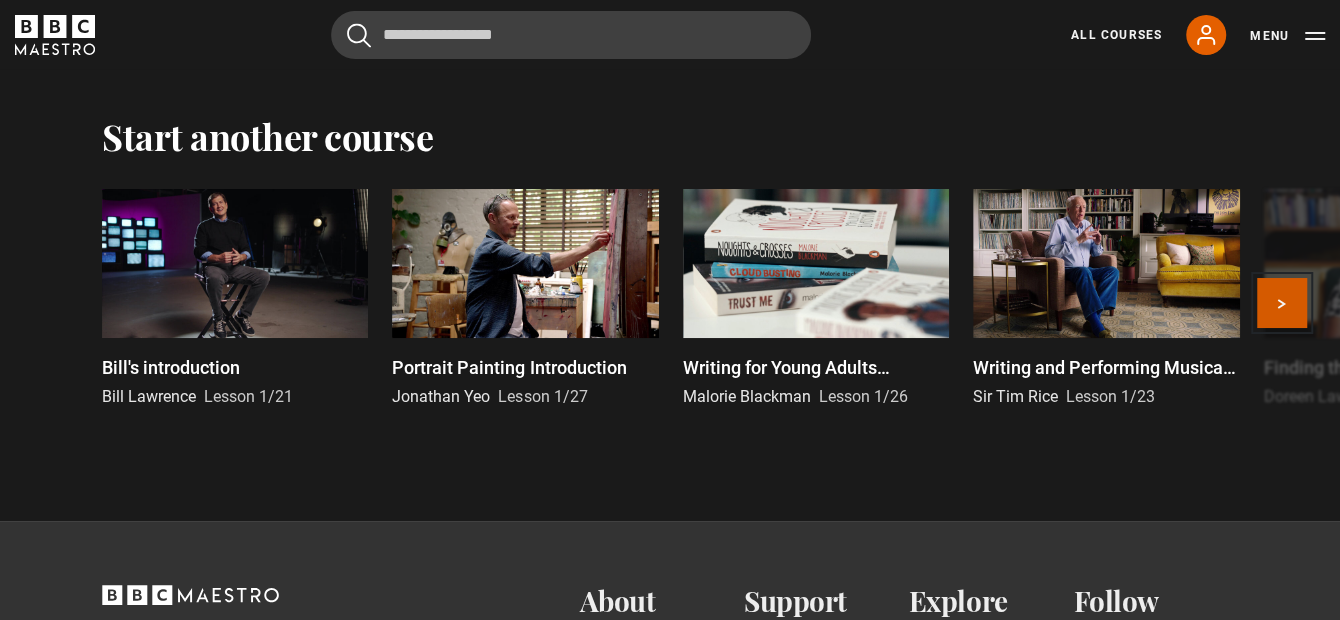 click on "Next" at bounding box center (1282, 303) 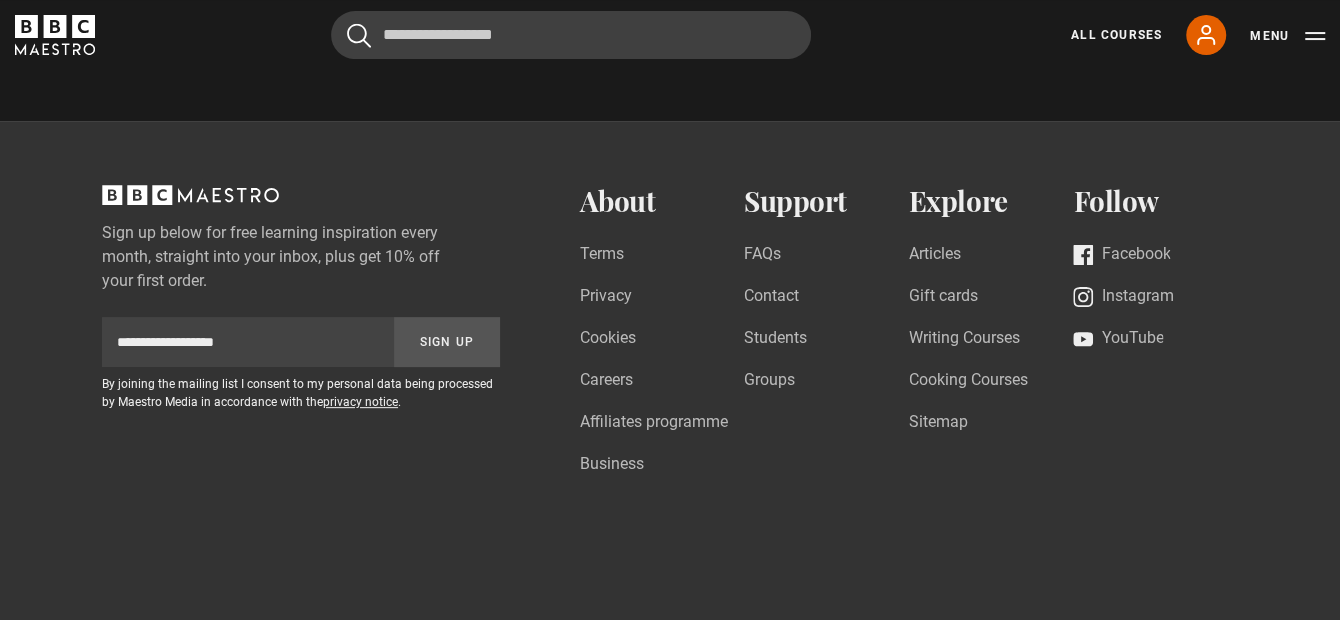 scroll, scrollTop: 4600, scrollLeft: 0, axis: vertical 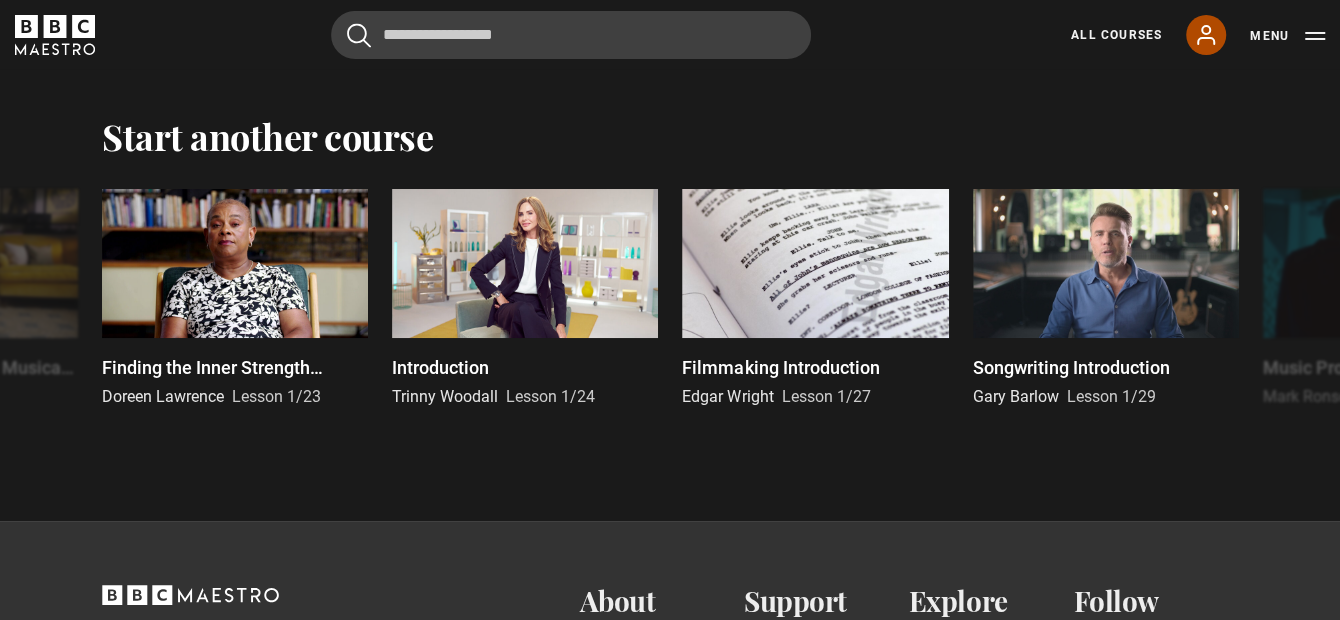 click 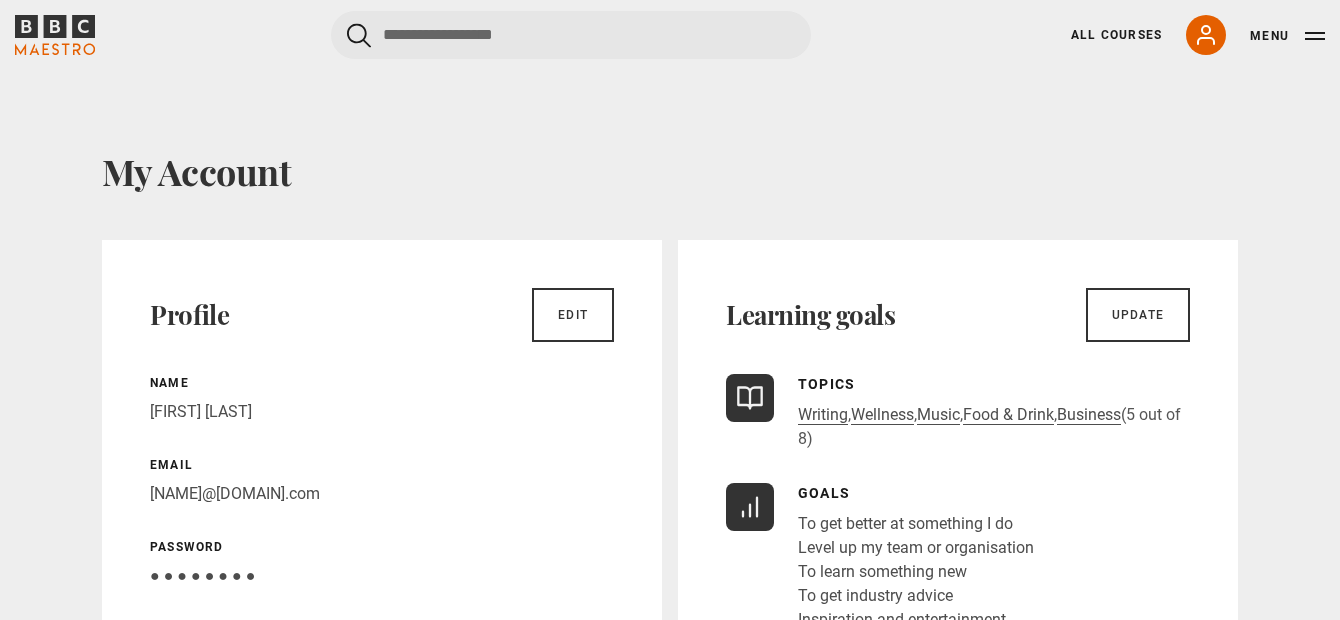 scroll, scrollTop: 0, scrollLeft: 0, axis: both 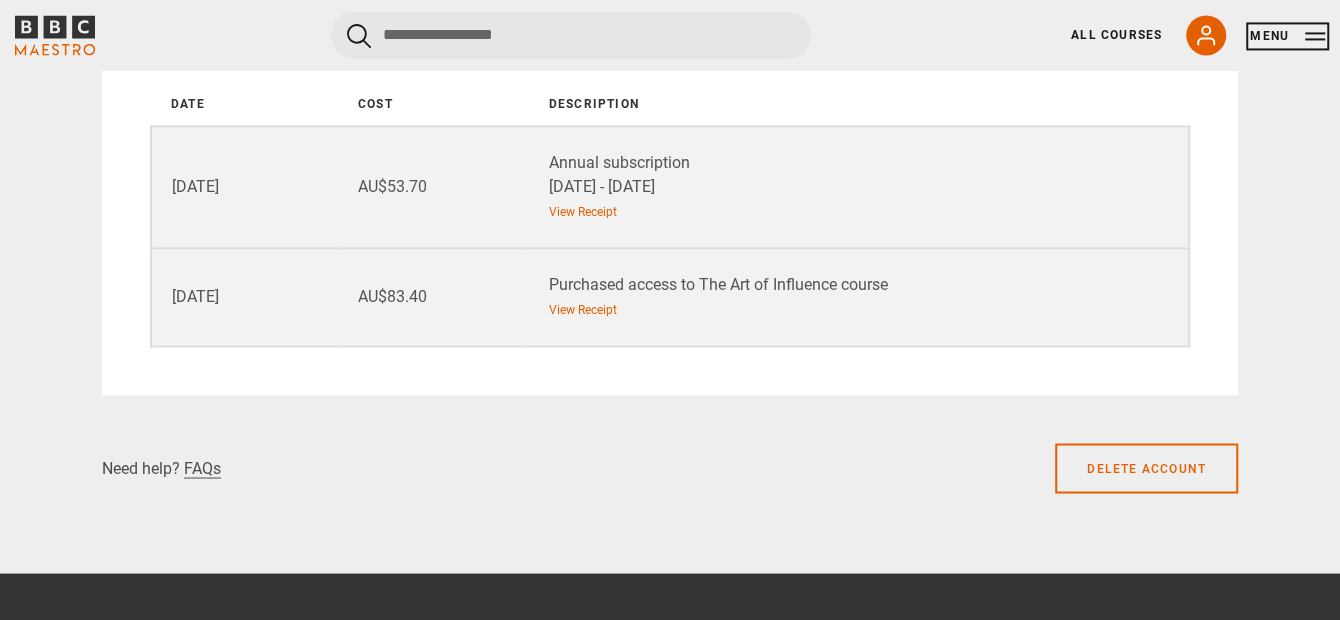 click on "Menu" at bounding box center [1287, 36] 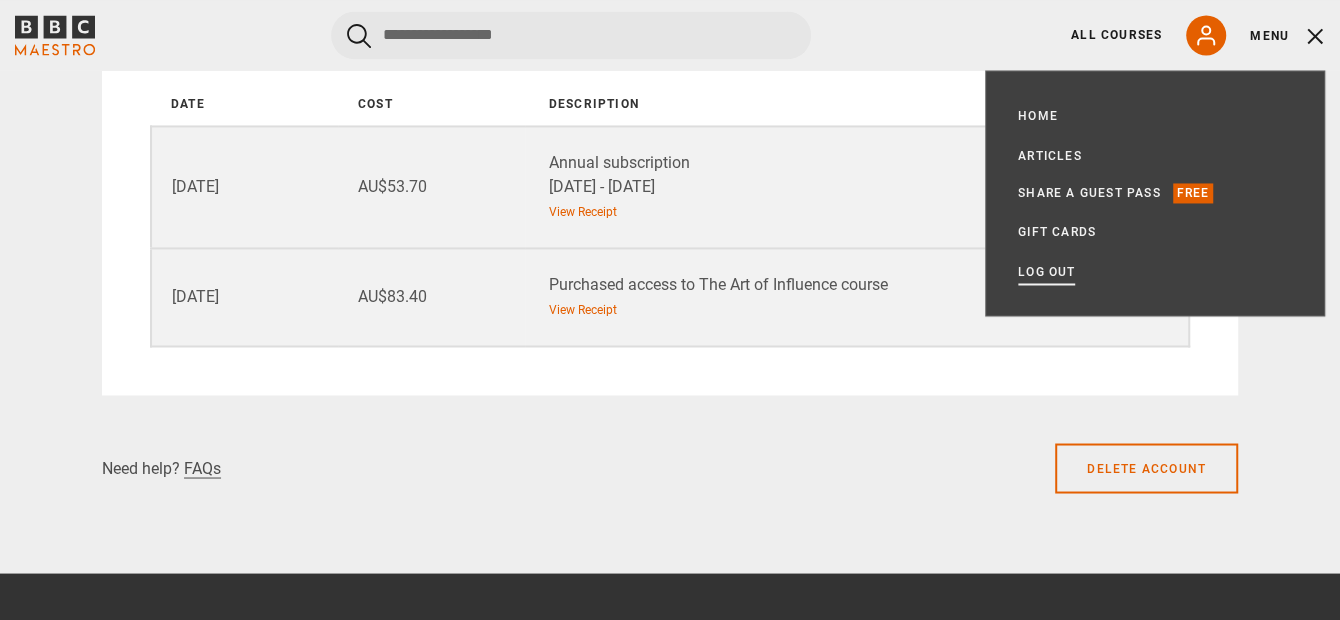 click on "Log out" at bounding box center (1046, 272) 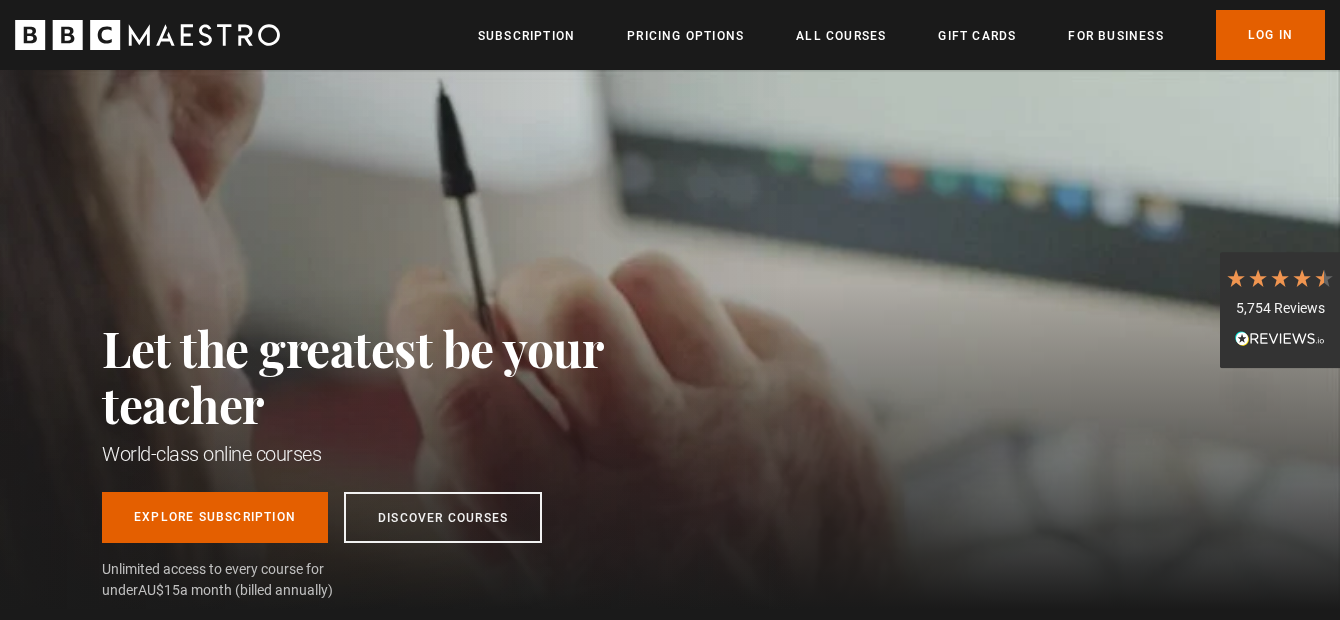 scroll, scrollTop: 0, scrollLeft: 0, axis: both 